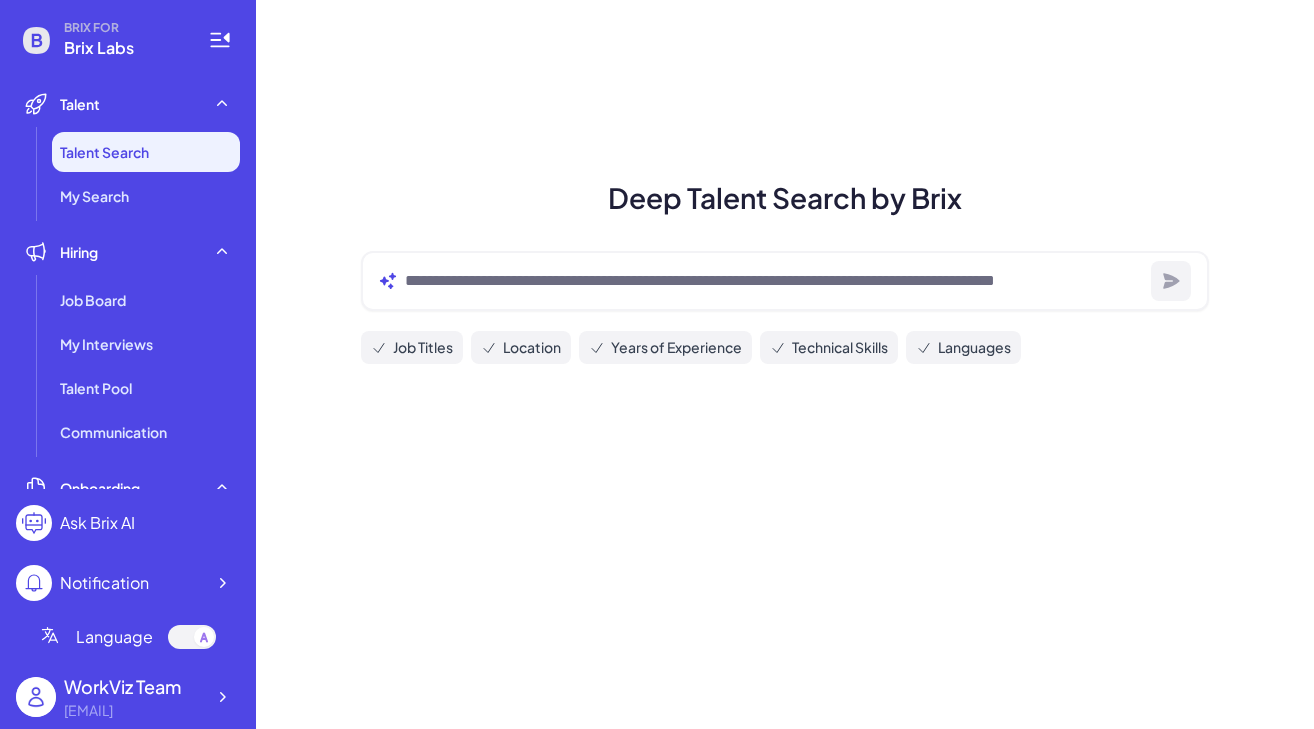 scroll, scrollTop: 0, scrollLeft: 0, axis: both 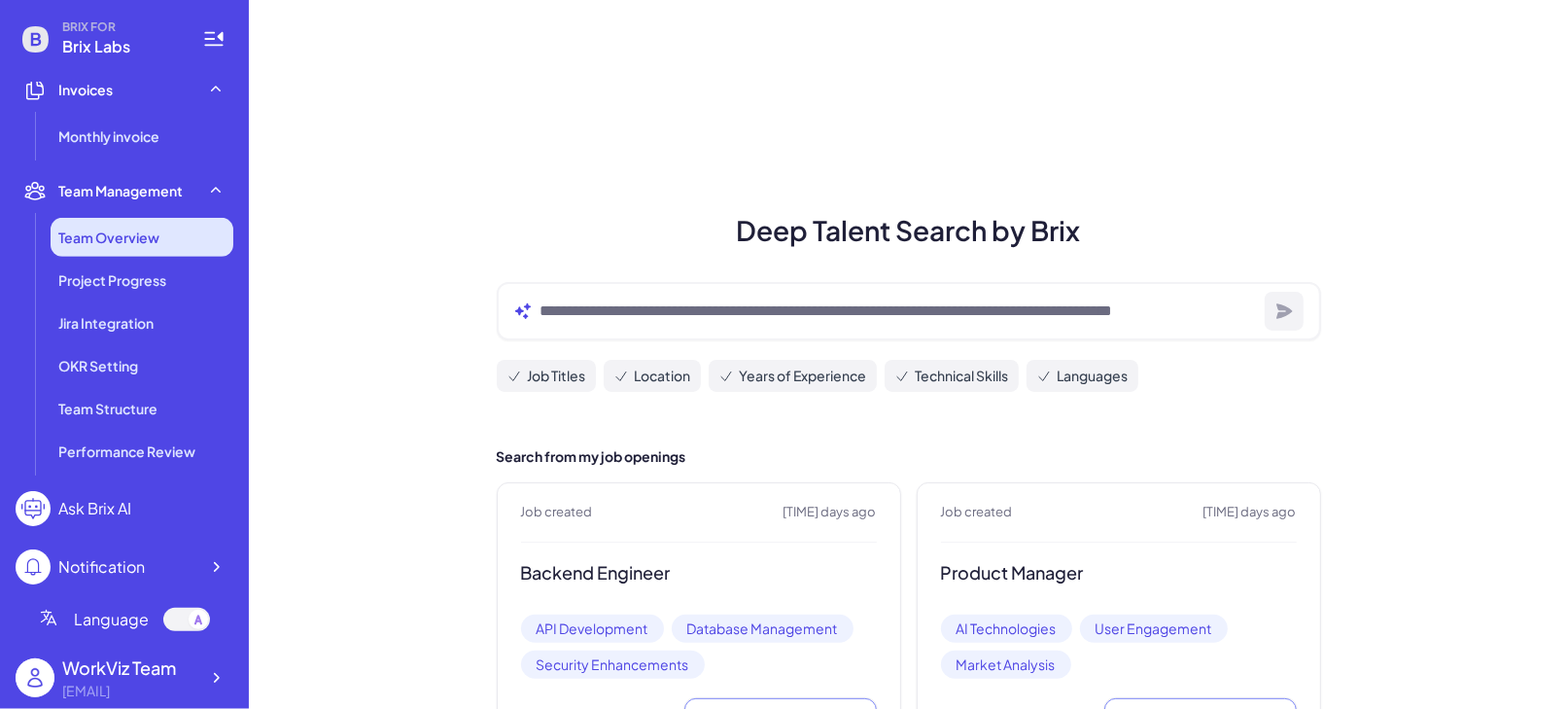 click on "Team Overview" at bounding box center [142, 237] 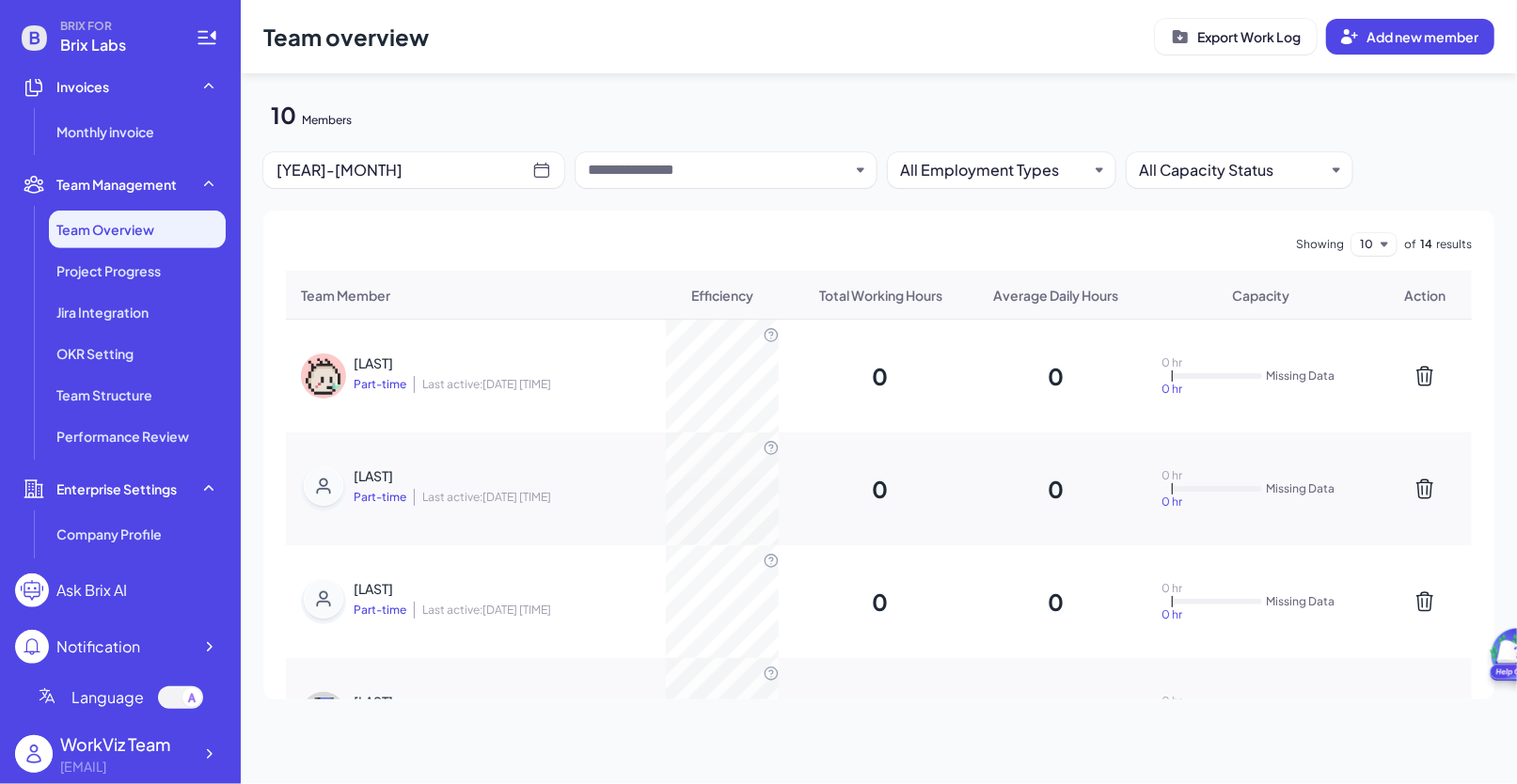 scroll, scrollTop: 51, scrollLeft: 0, axis: vertical 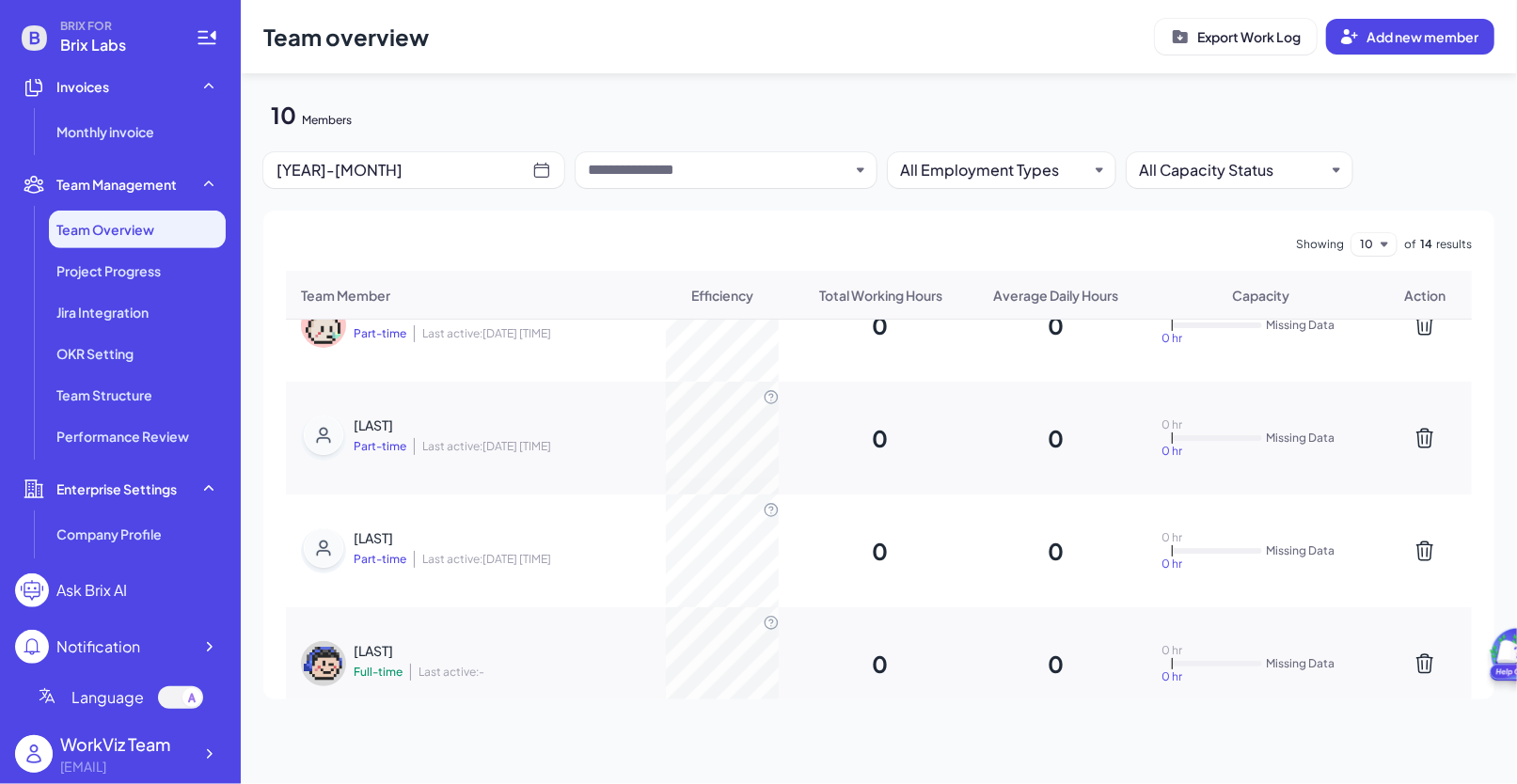click at bounding box center [726, 170] 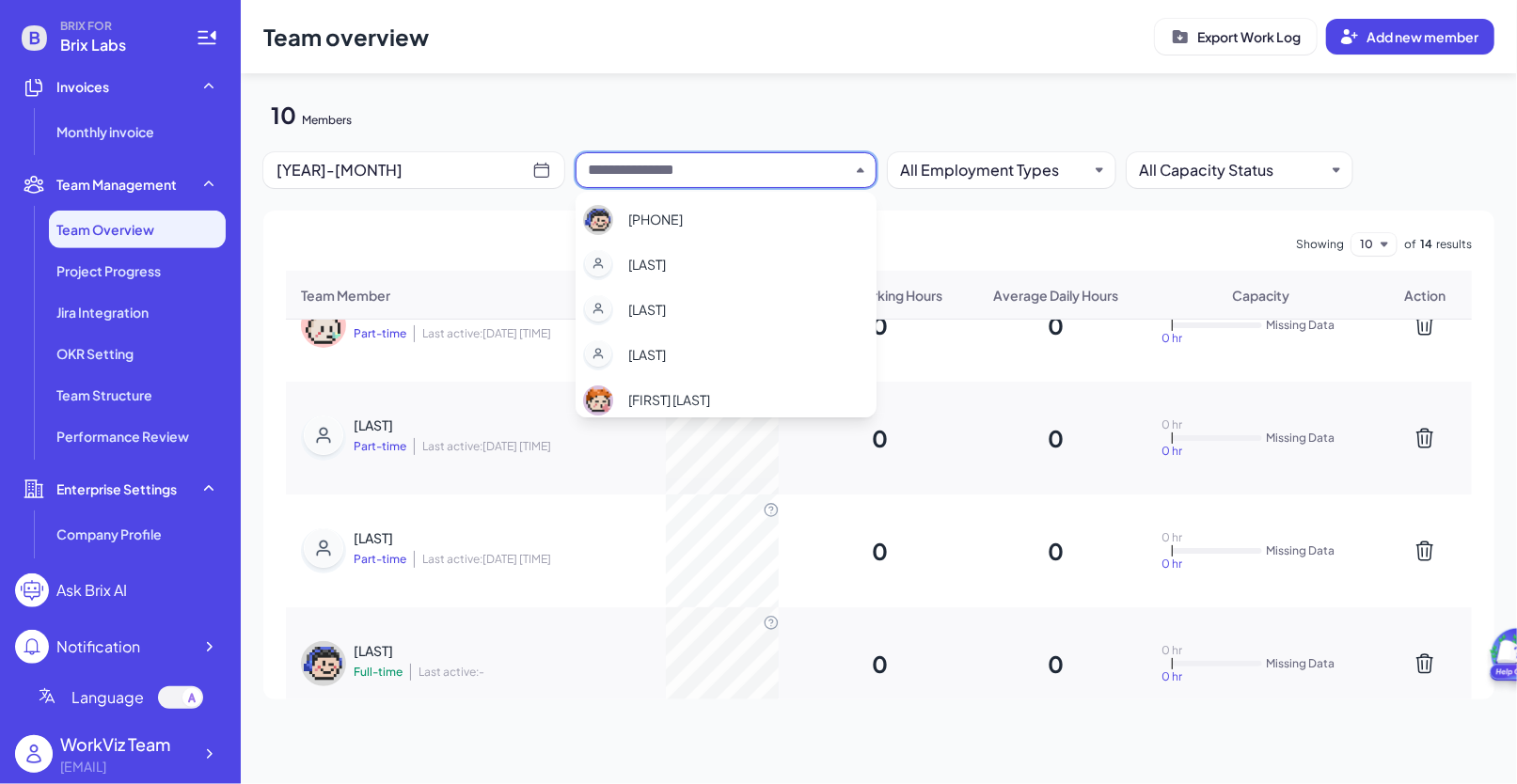 click on "[NUMBER] Members" at bounding box center [878, 102] 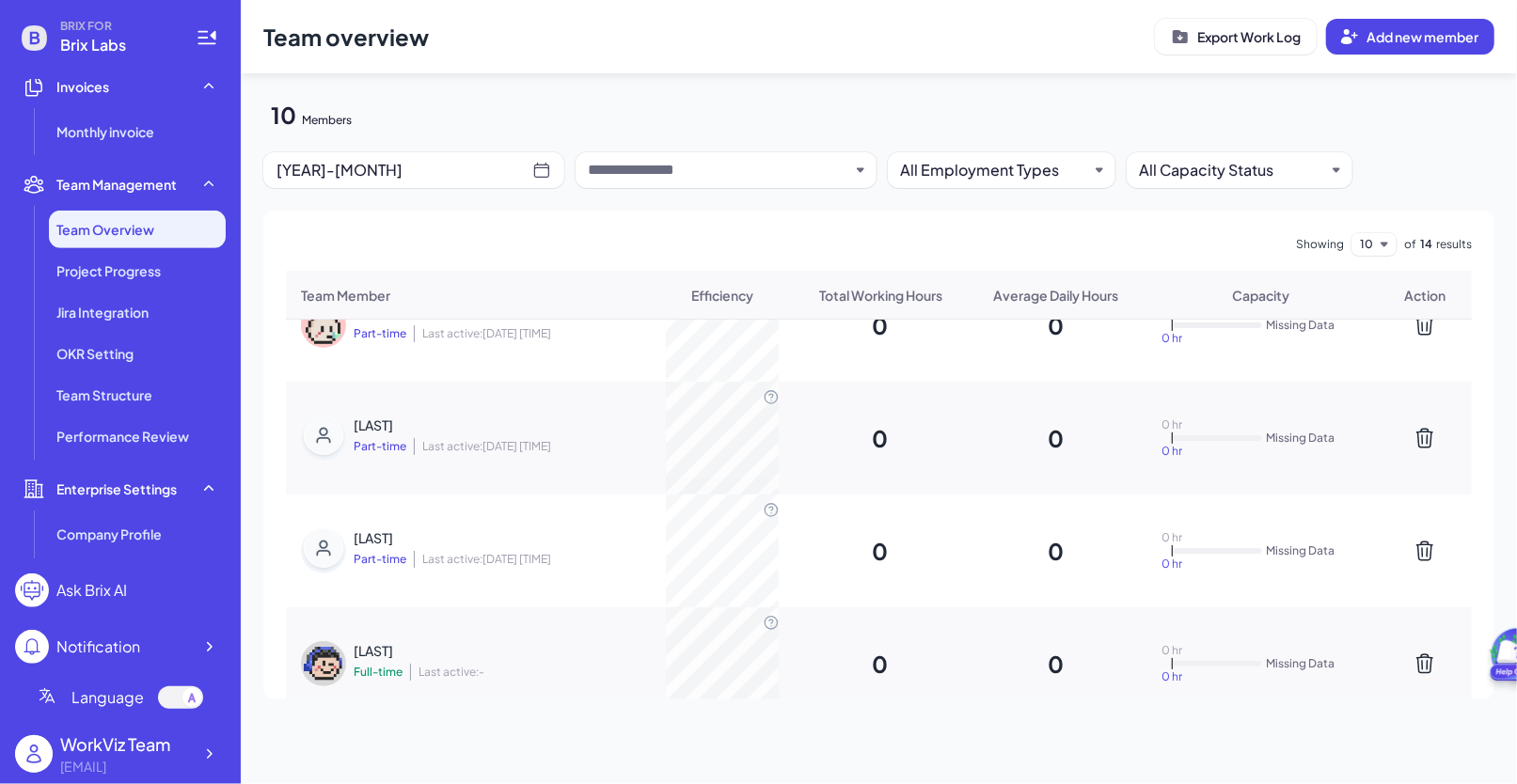click on "[YEAR]-[MONTH]" at bounding box center [404, 170] 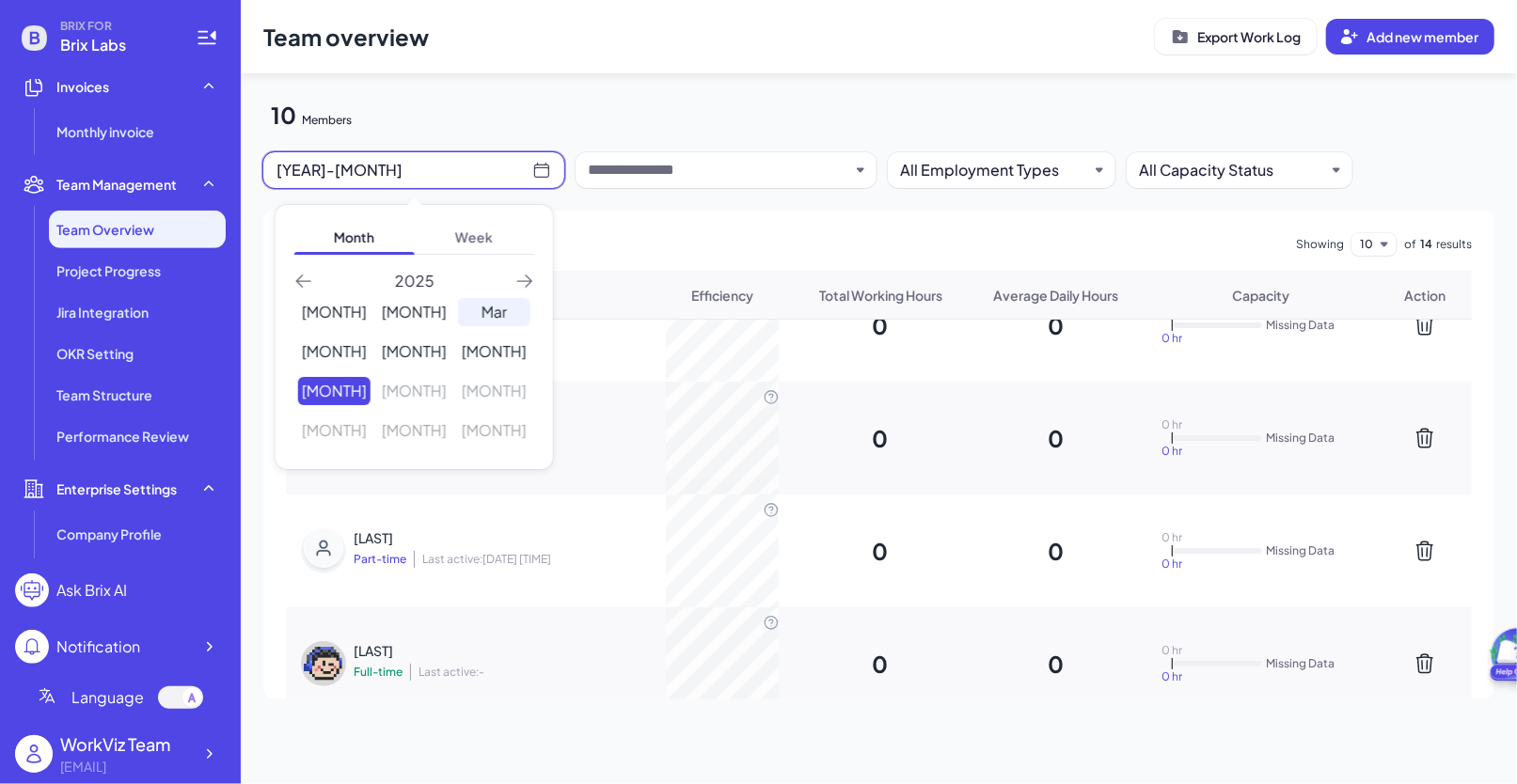 click on "Mar" at bounding box center [494, 312] 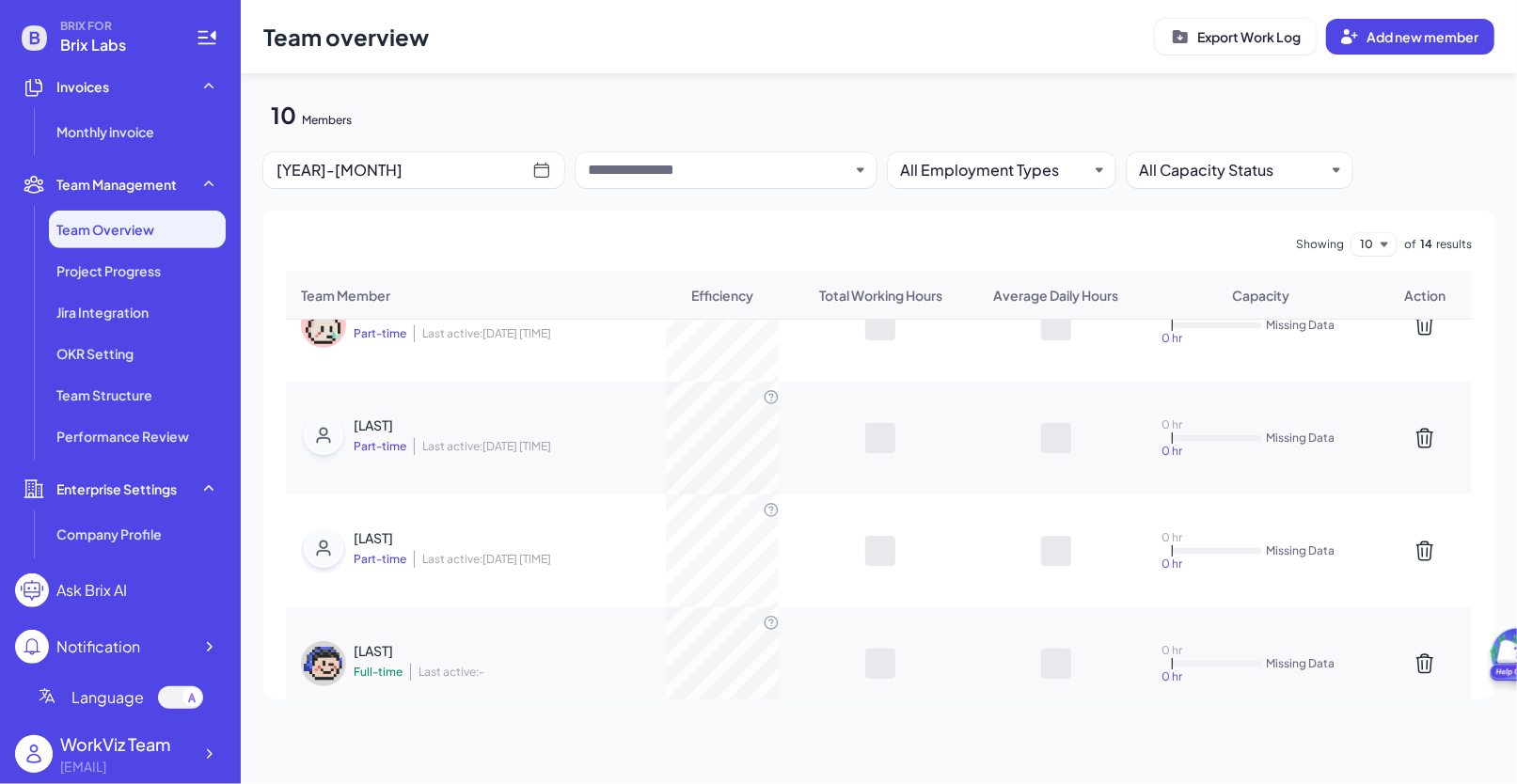 scroll, scrollTop: 0, scrollLeft: 0, axis: both 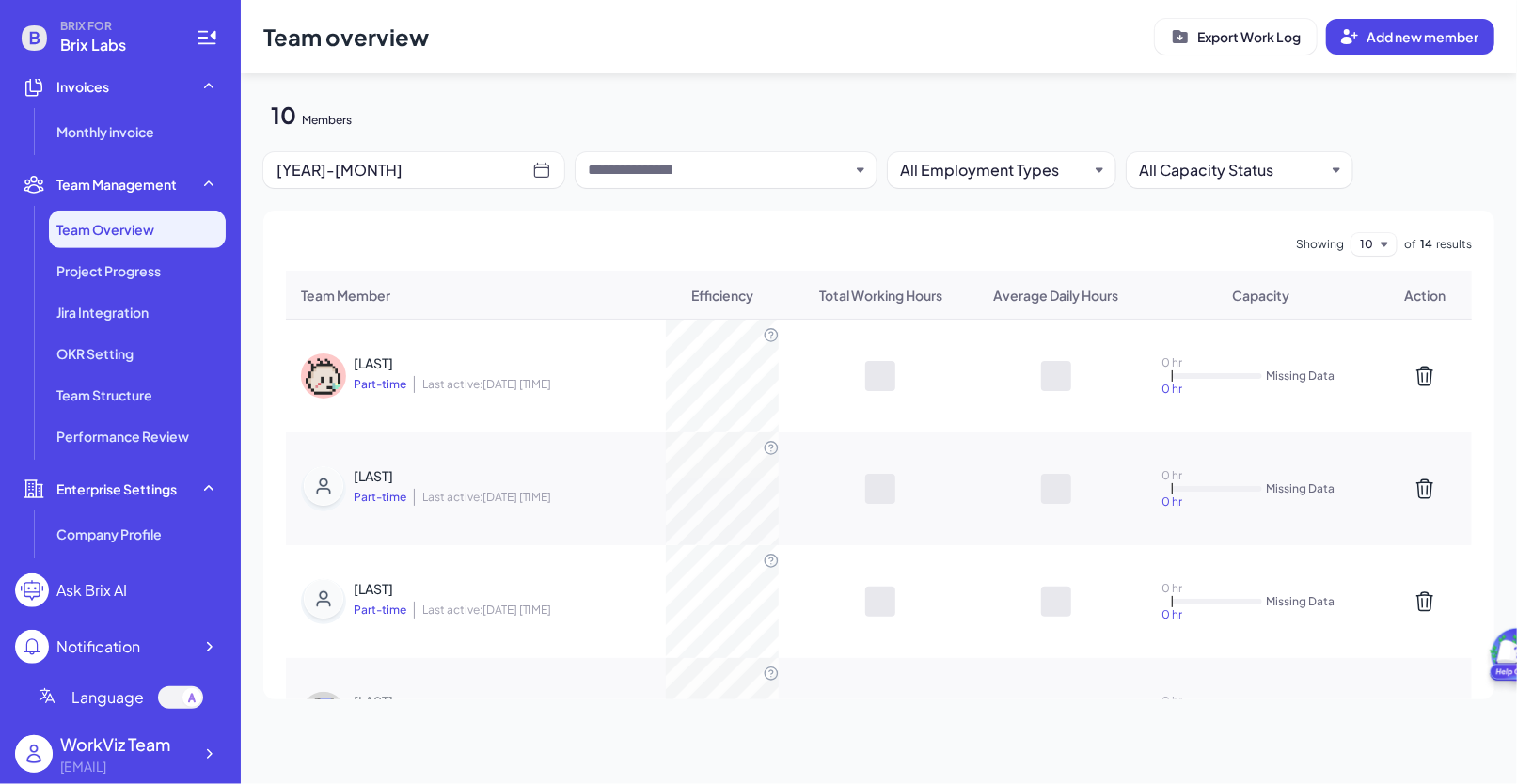 click on "[YEAR]-[MONTH]" at bounding box center (404, 170) 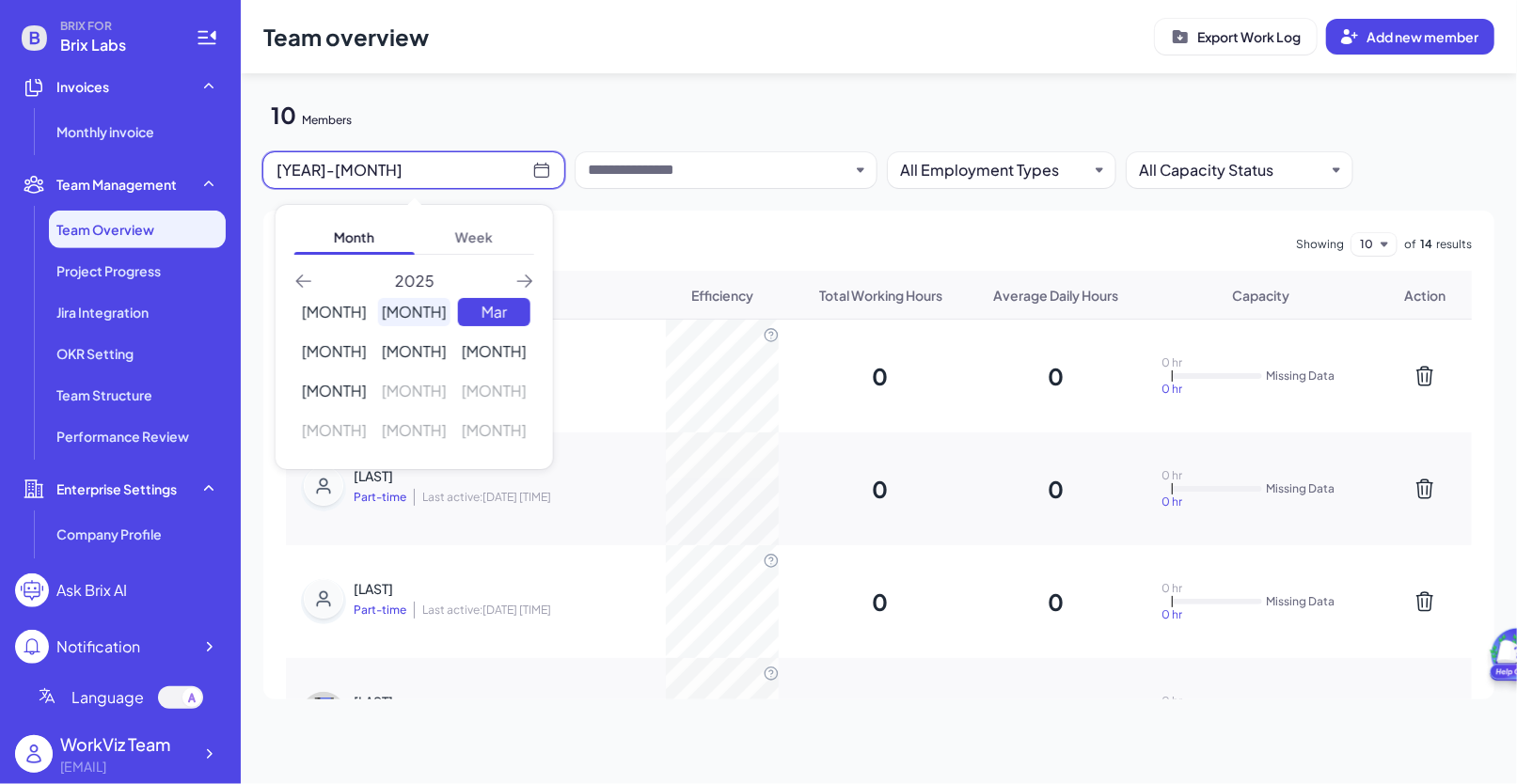 click on "[MONTH]" at bounding box center (414, 312) 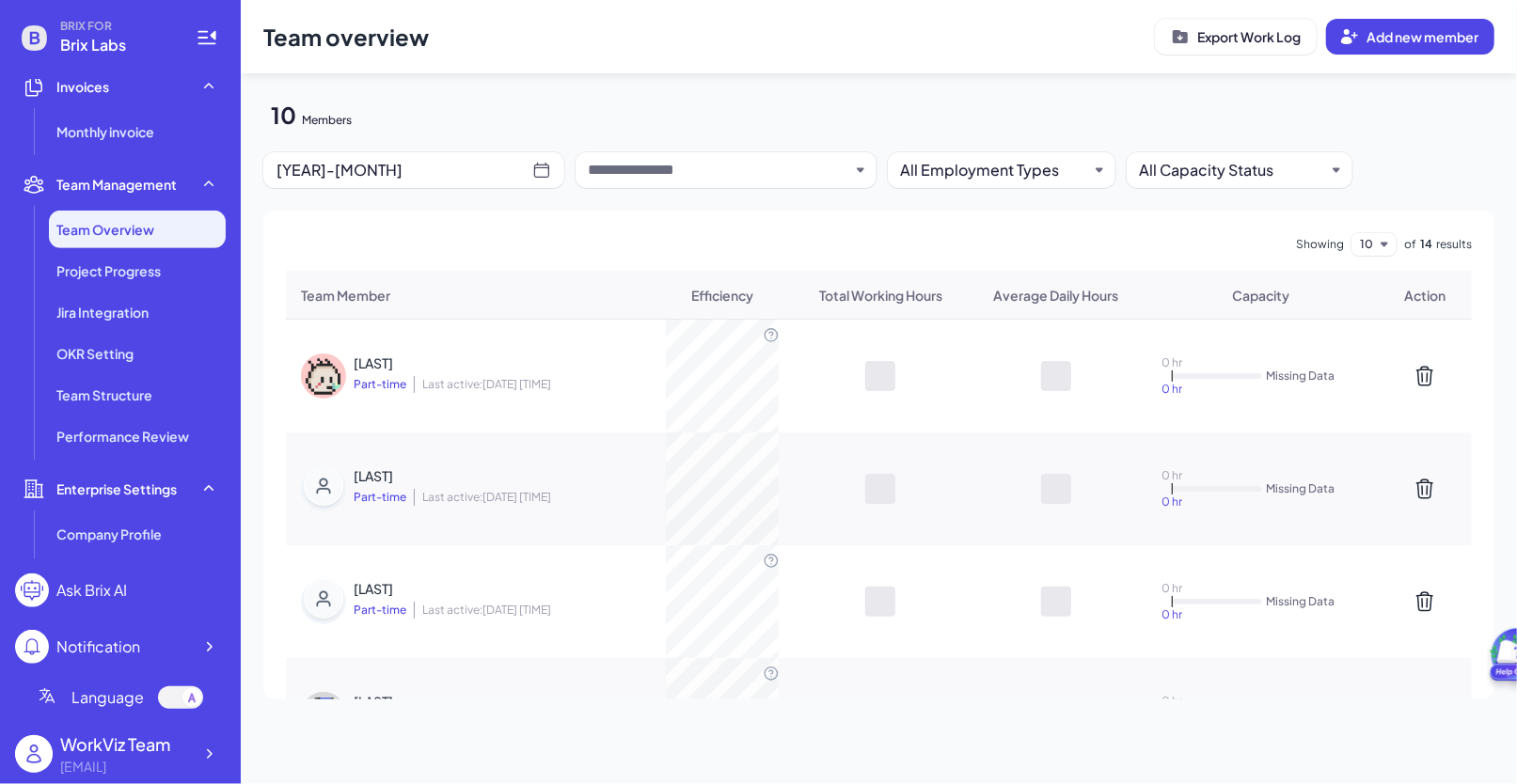 click on "Showing 10 of 14 results" at bounding box center (878, 244) 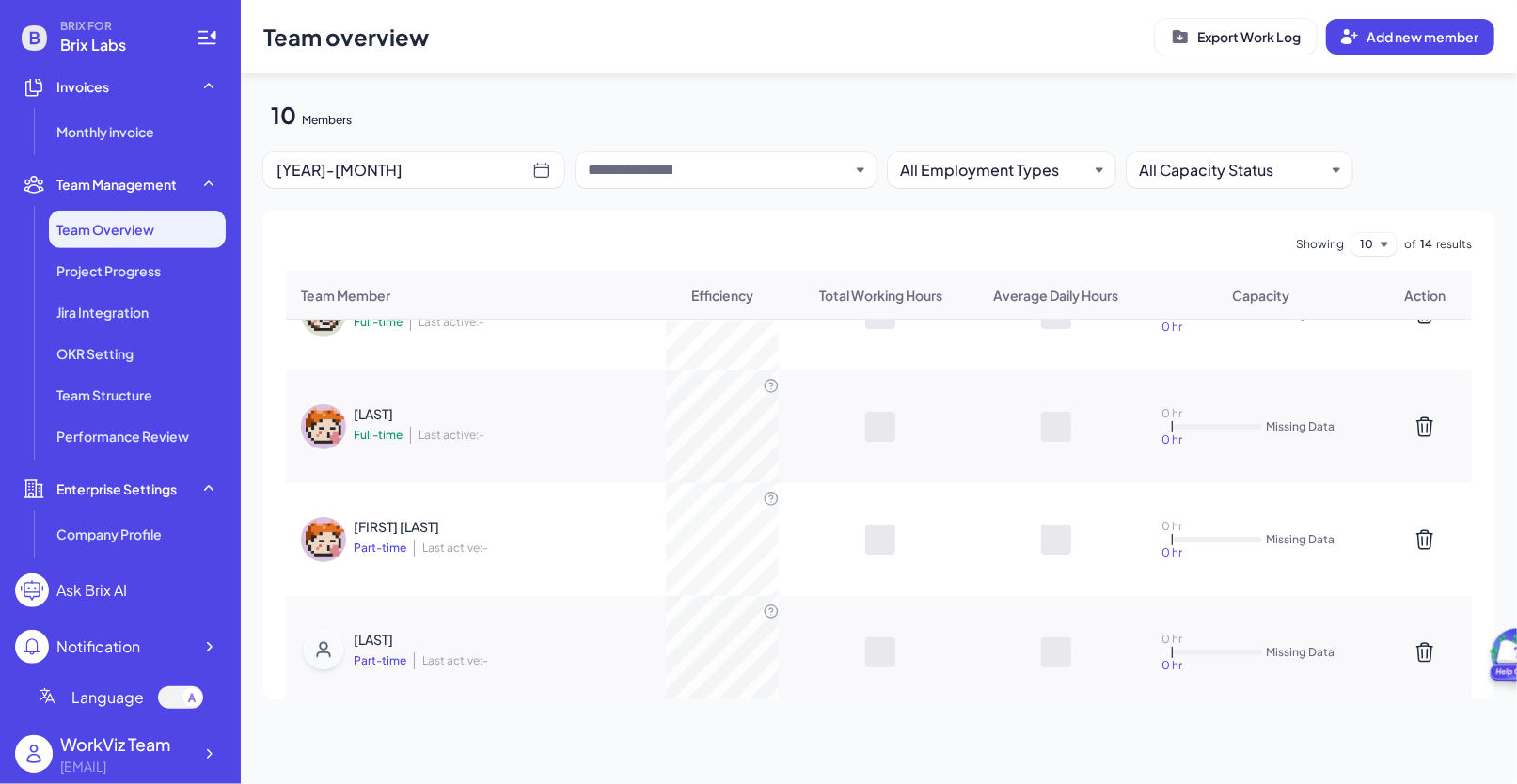 scroll, scrollTop: 0, scrollLeft: 0, axis: both 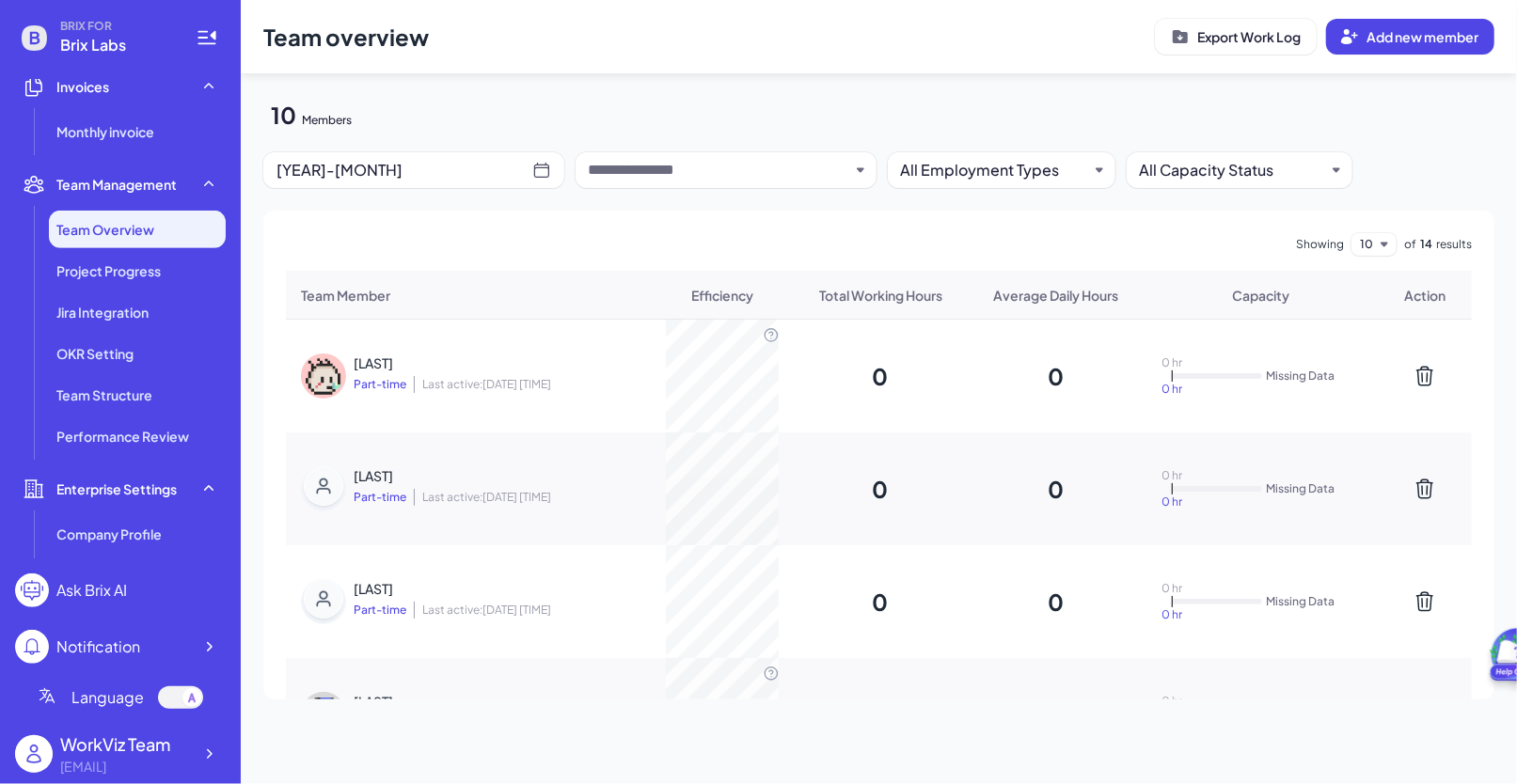 click on "WorkViz Team [EMAIL]" at bounding box center (120, 754) 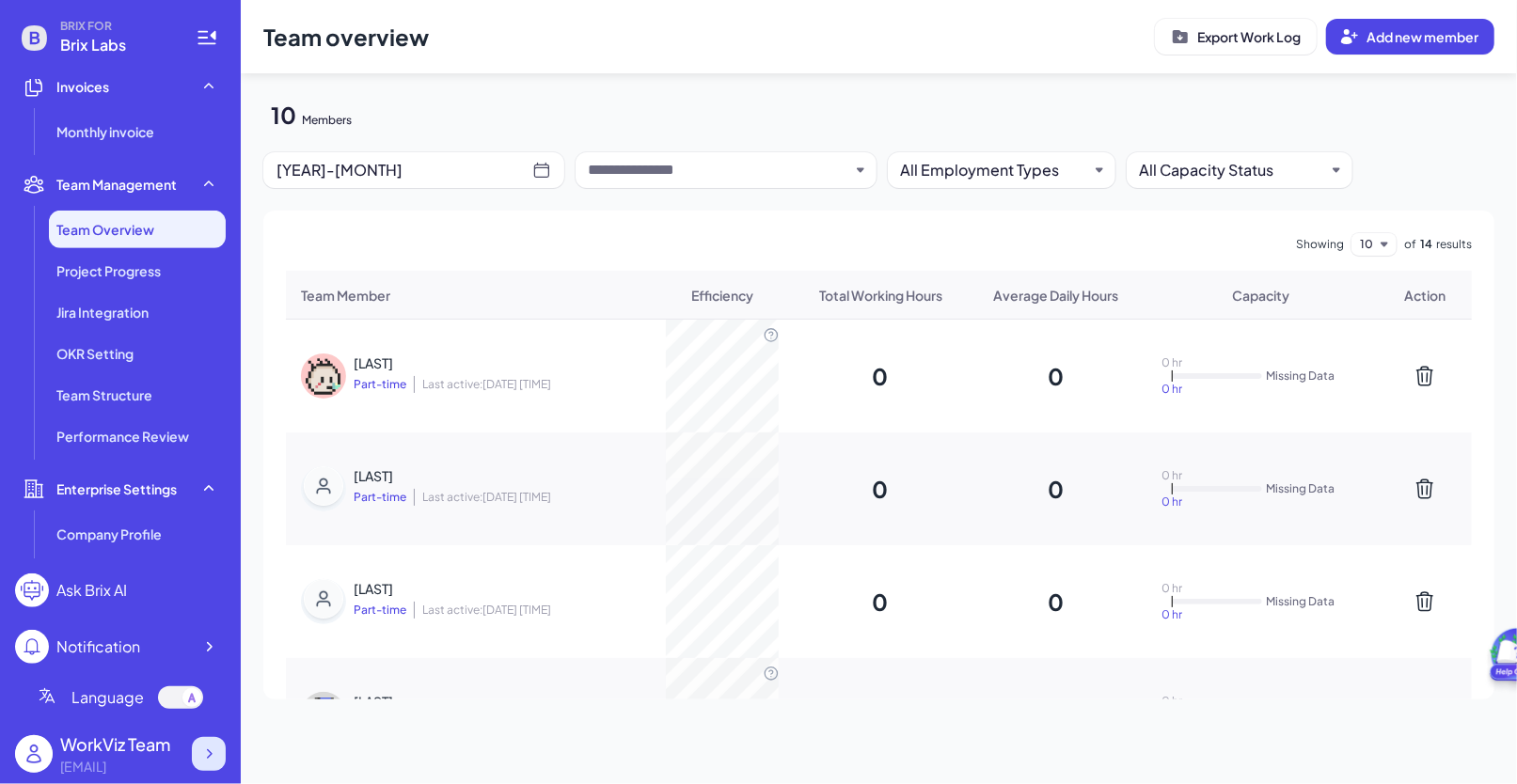 click 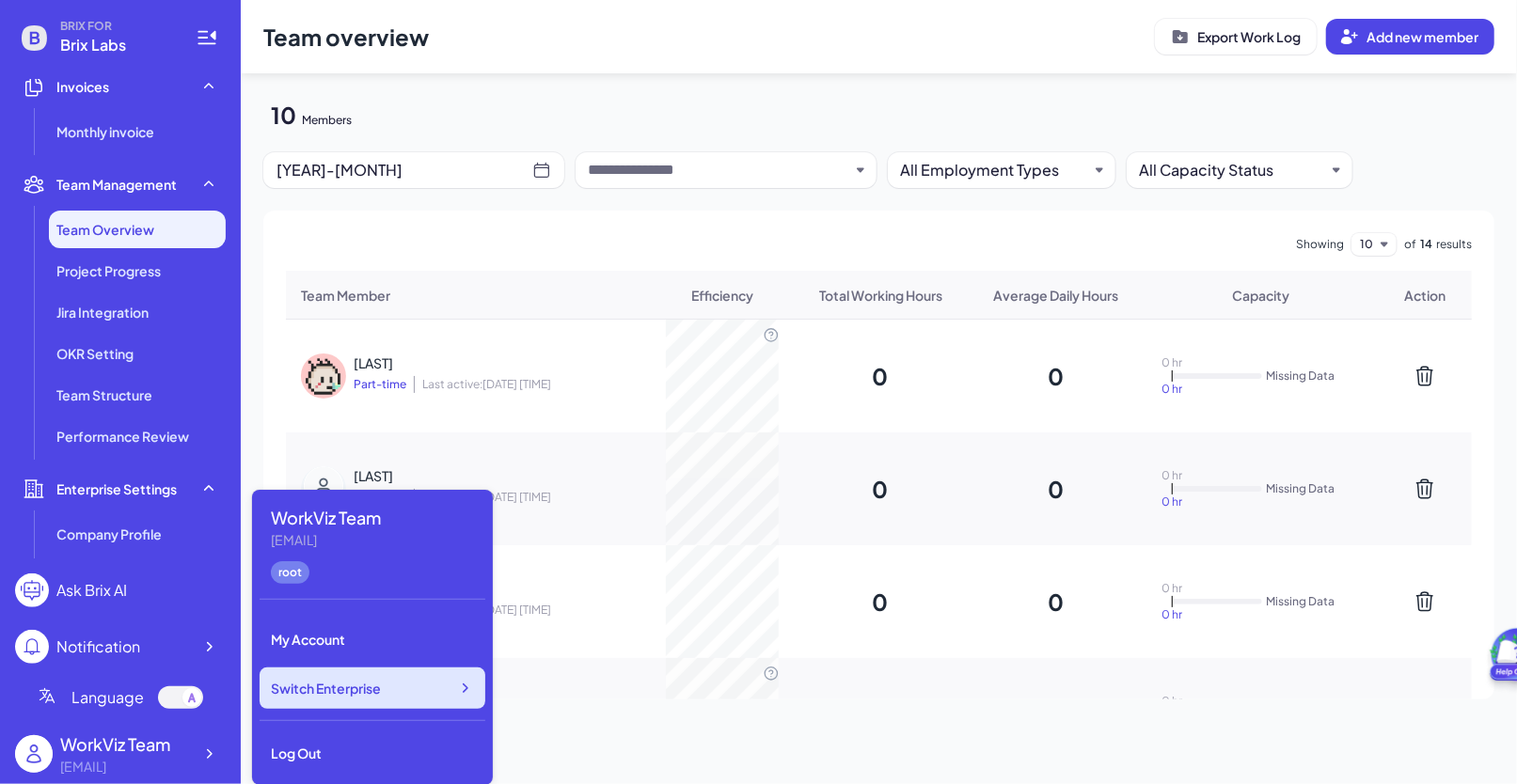 click on "Switch Enterprise" at bounding box center [325, 688] 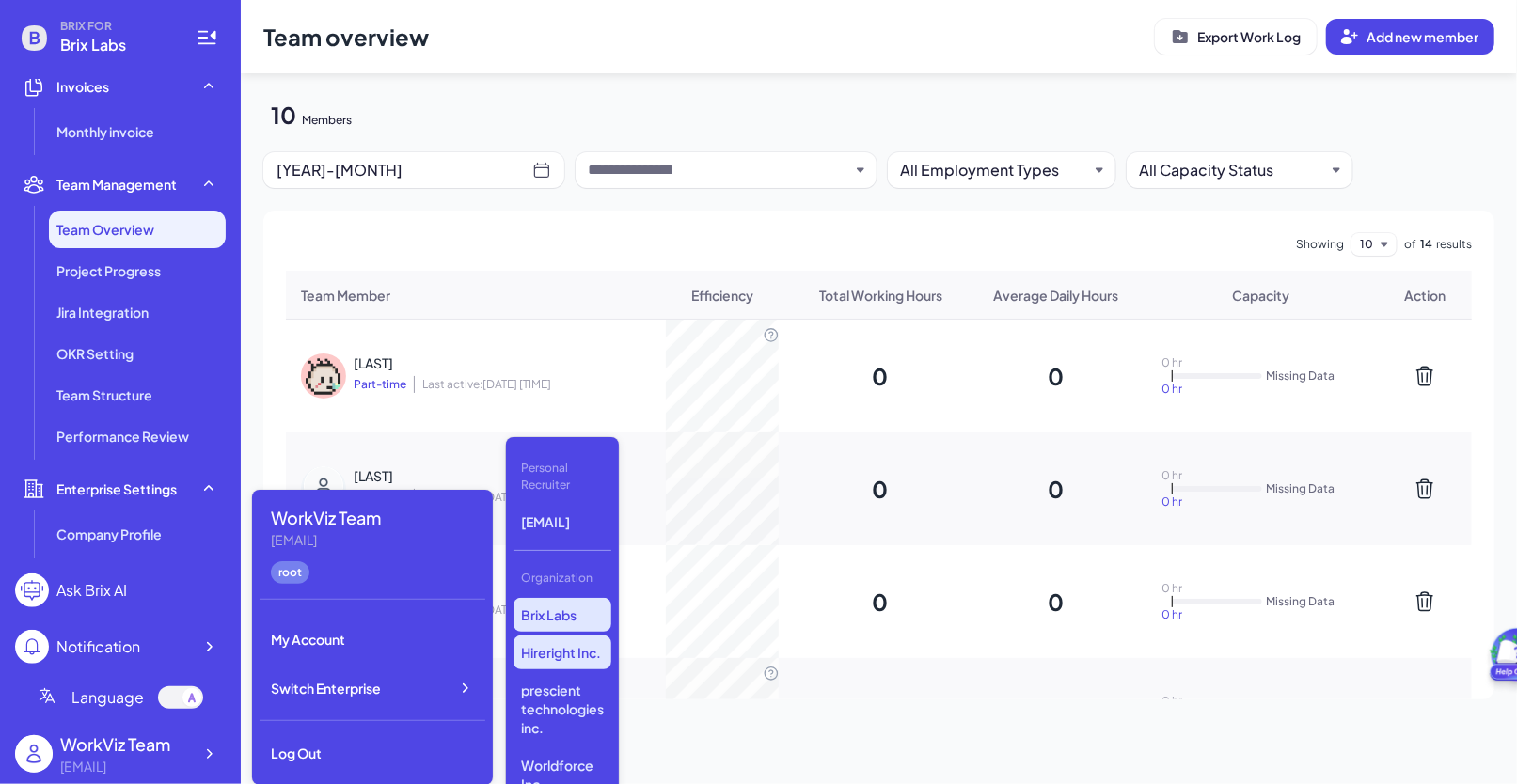 click on "Hireright Inc." at bounding box center [562, 652] 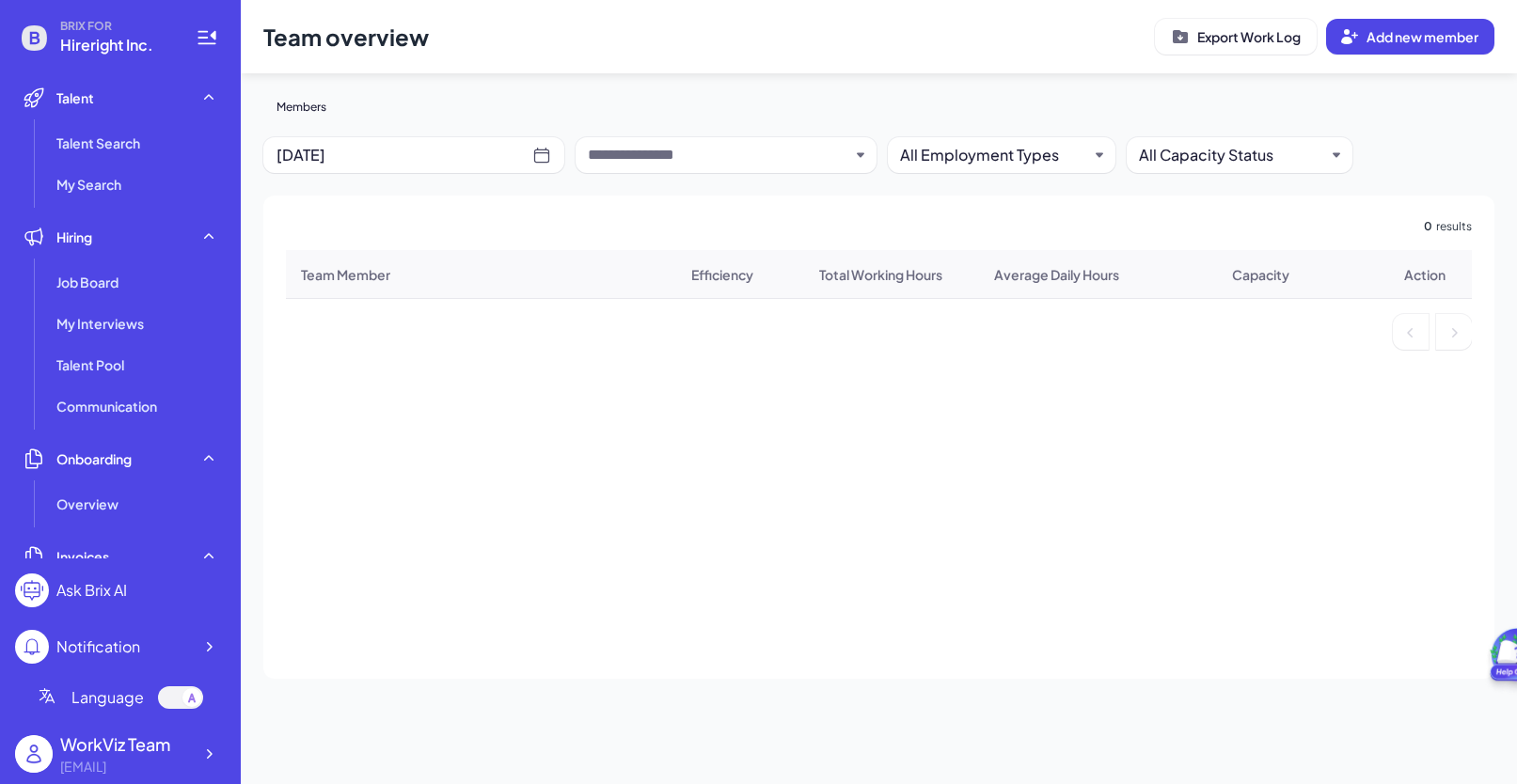 scroll, scrollTop: 0, scrollLeft: 0, axis: both 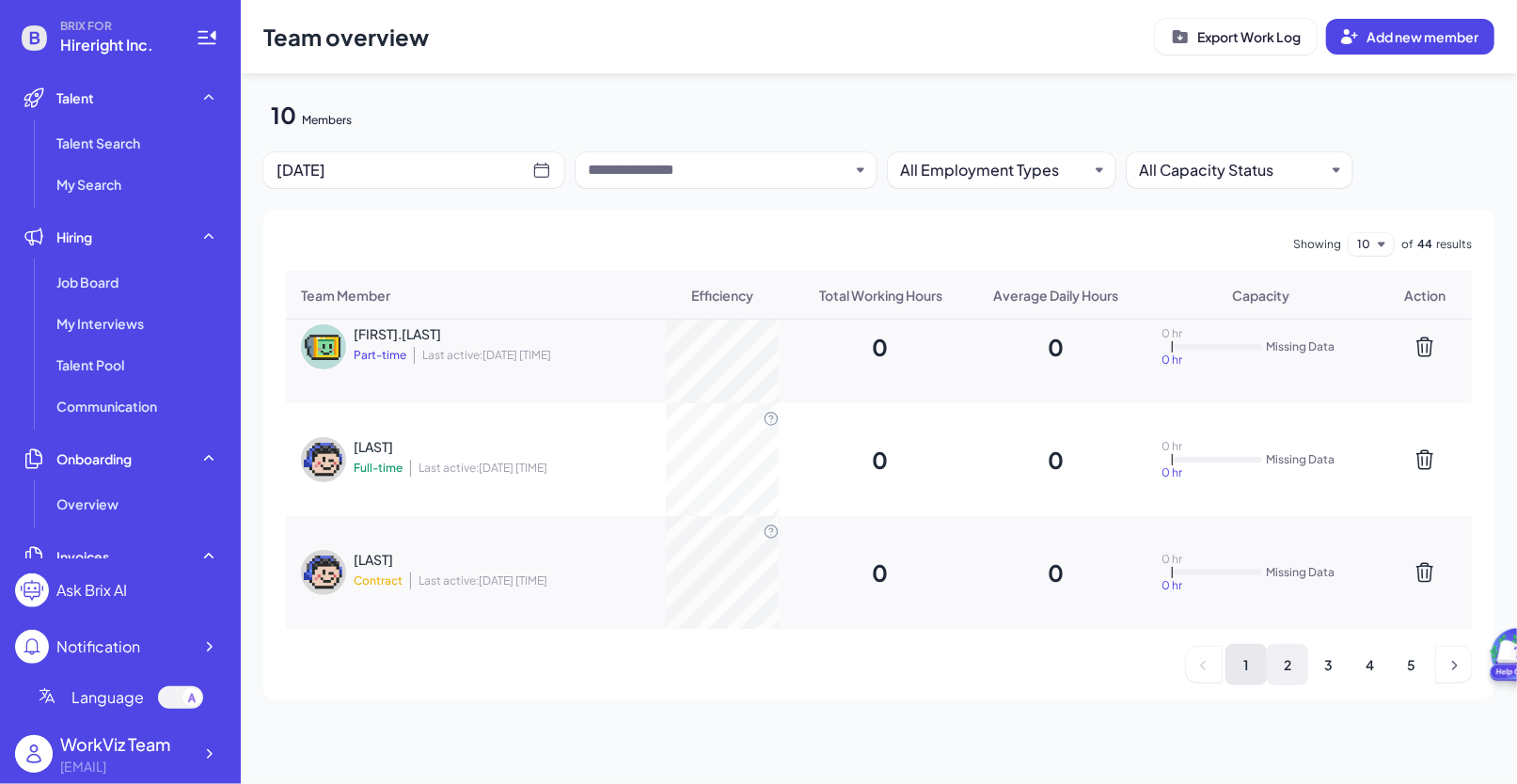 click on "2" at bounding box center (1288, 665) 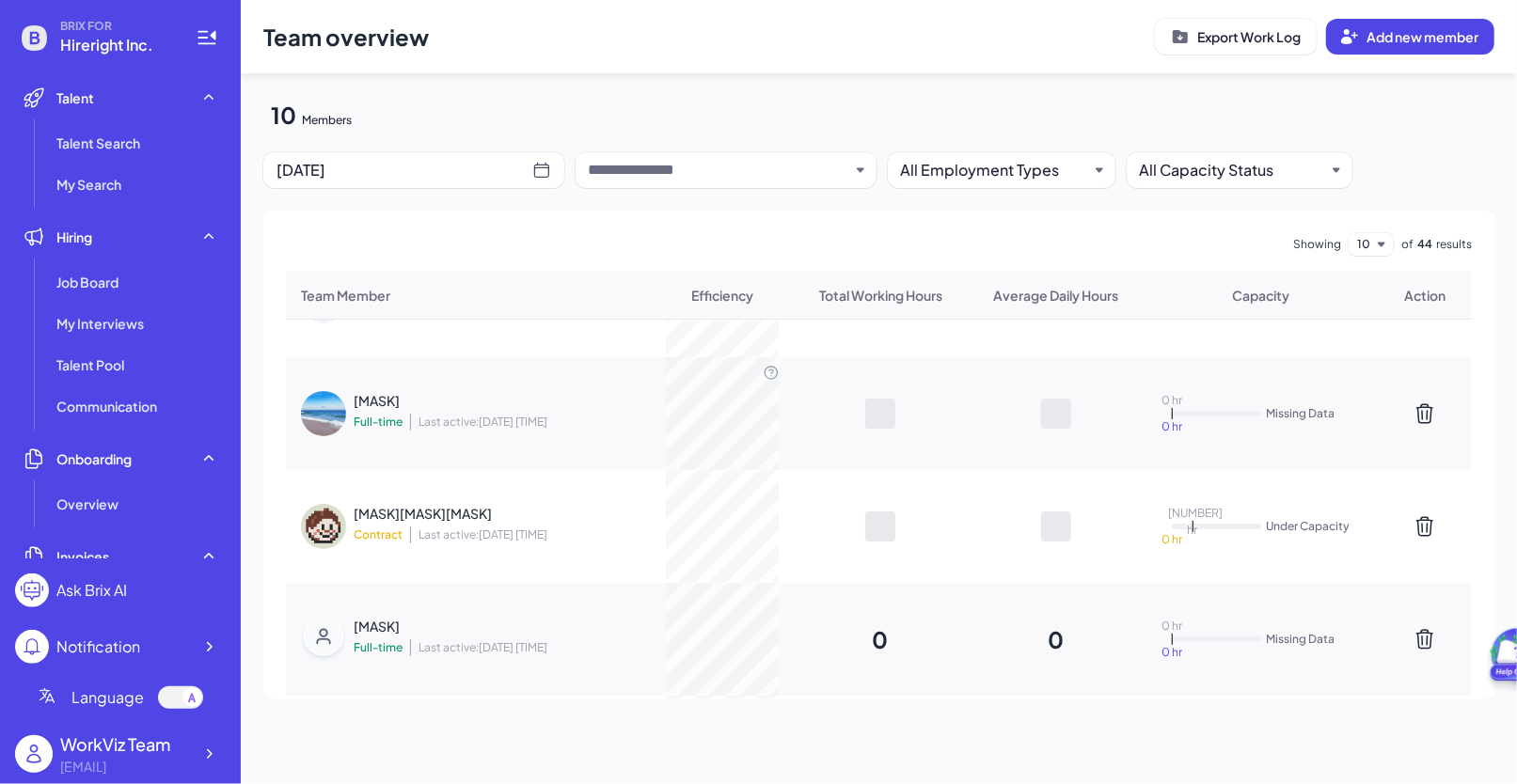 scroll, scrollTop: 538, scrollLeft: 0, axis: vertical 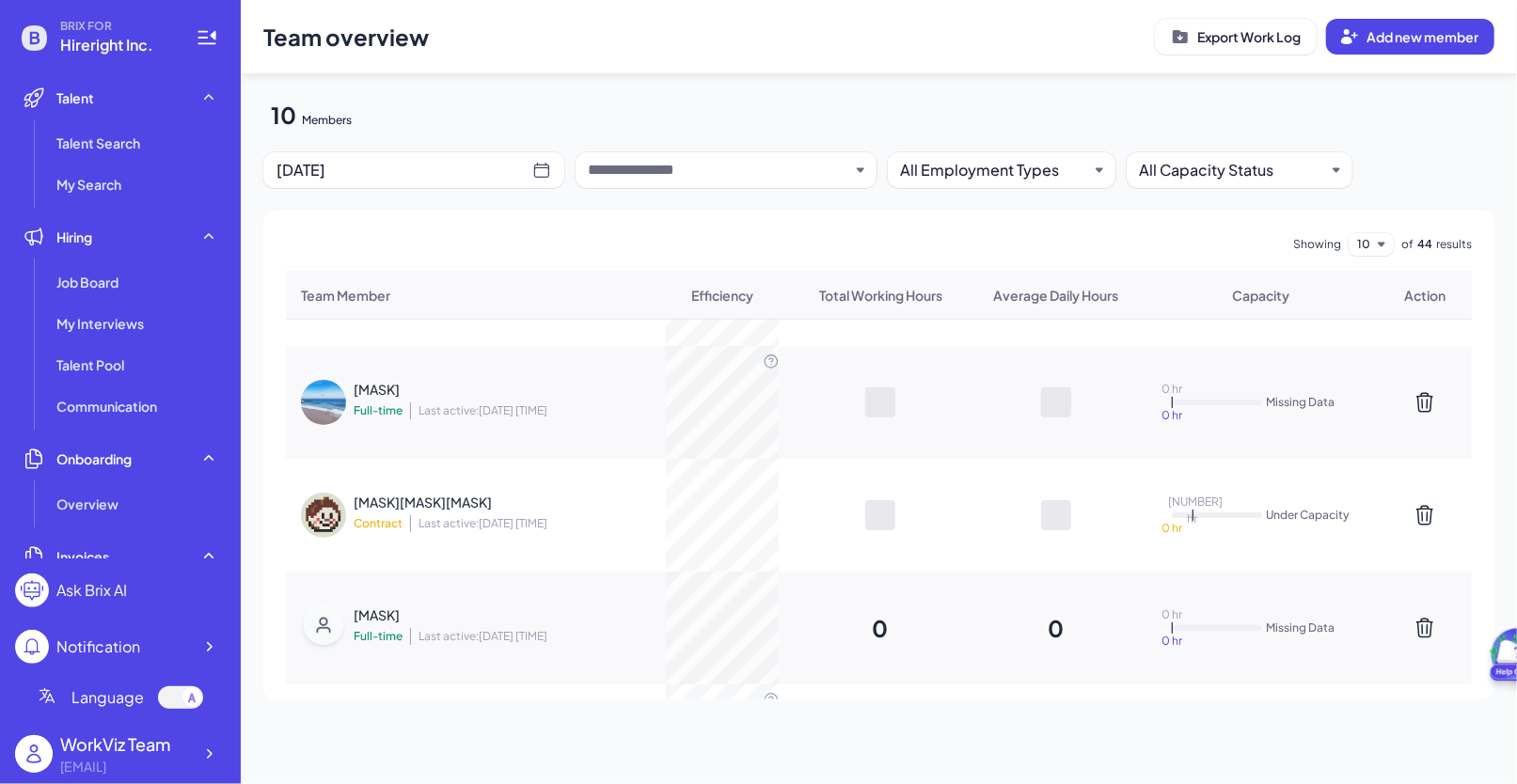 click on "Contract Last active:  [DATE] [TIME]" at bounding box center (476, 515) 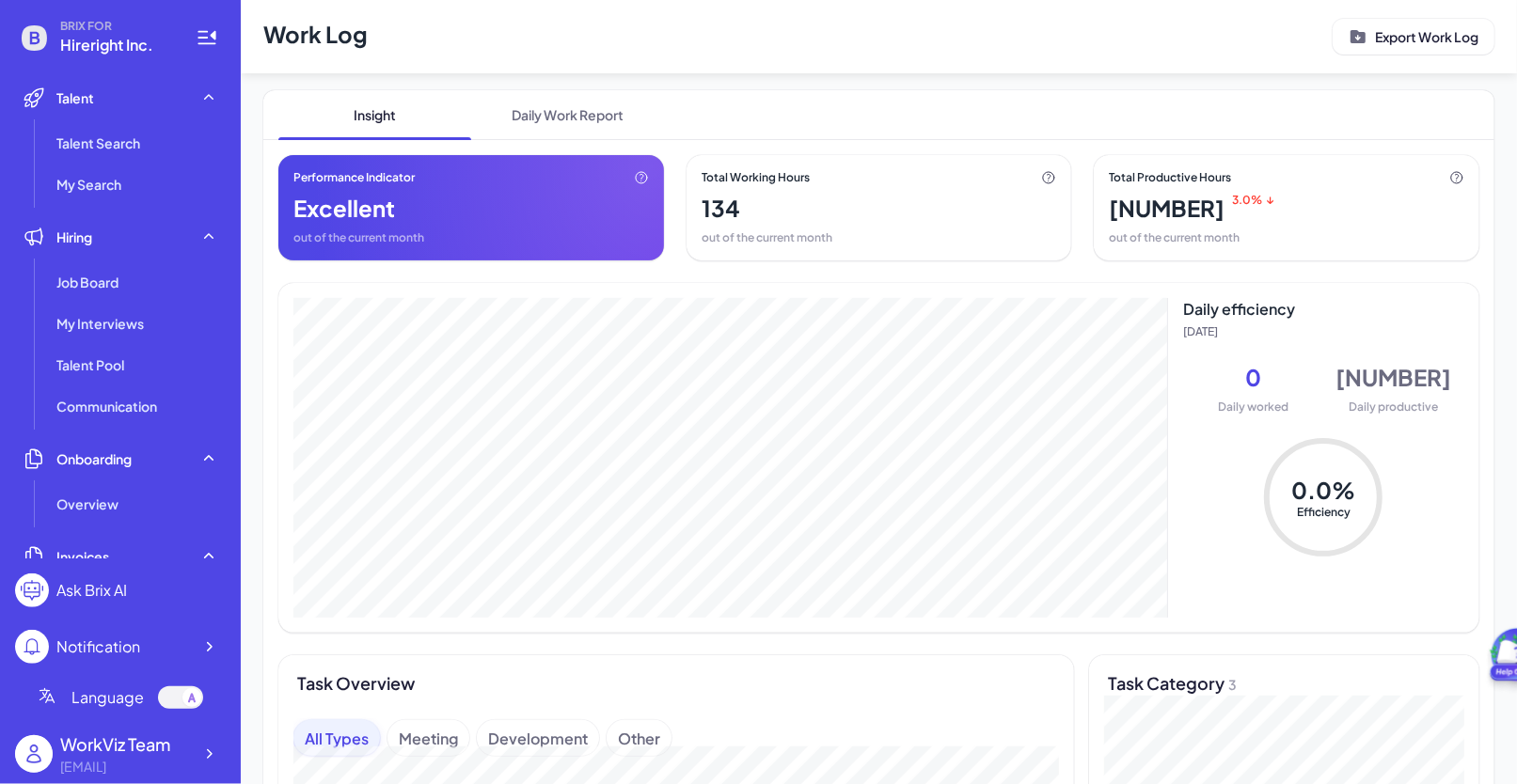 scroll, scrollTop: 0, scrollLeft: 0, axis: both 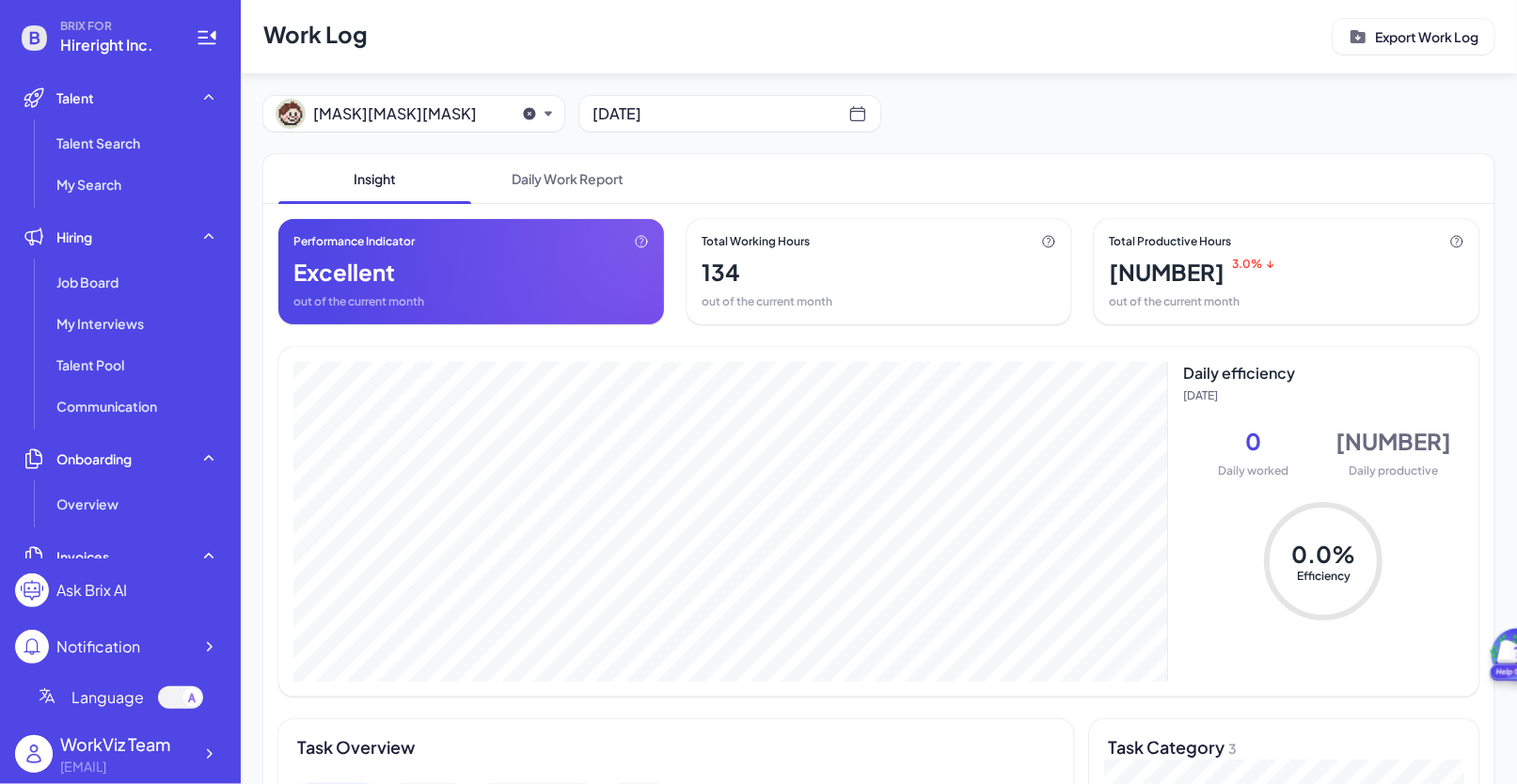 click on "Performance Indicator Excellent out of the current month Total Working Hours 134 out of the current month Total Productive Hours 174.9 3.0 % ↓ out of the current month 2025-02-20 Working Time Reported 7.5 Productive Hours 7.01 Daily efficiency 2025-02-01 0 Daily worked 3.99 Daily productive 0.0 % Efficiency Task Overview All Types Meeting Development Other 12 Meeting 0 Development 4 Other 3 Task Category 3 Task Category Development 109 Active Time Summary Date Sun Mon Tue Wed Thu Fri Sat 0am 2am 4am 6am 8am 10am 12pm 2pm 4pm 6pm 8pm 10pm Less Active More Active" at bounding box center (878, 1022) 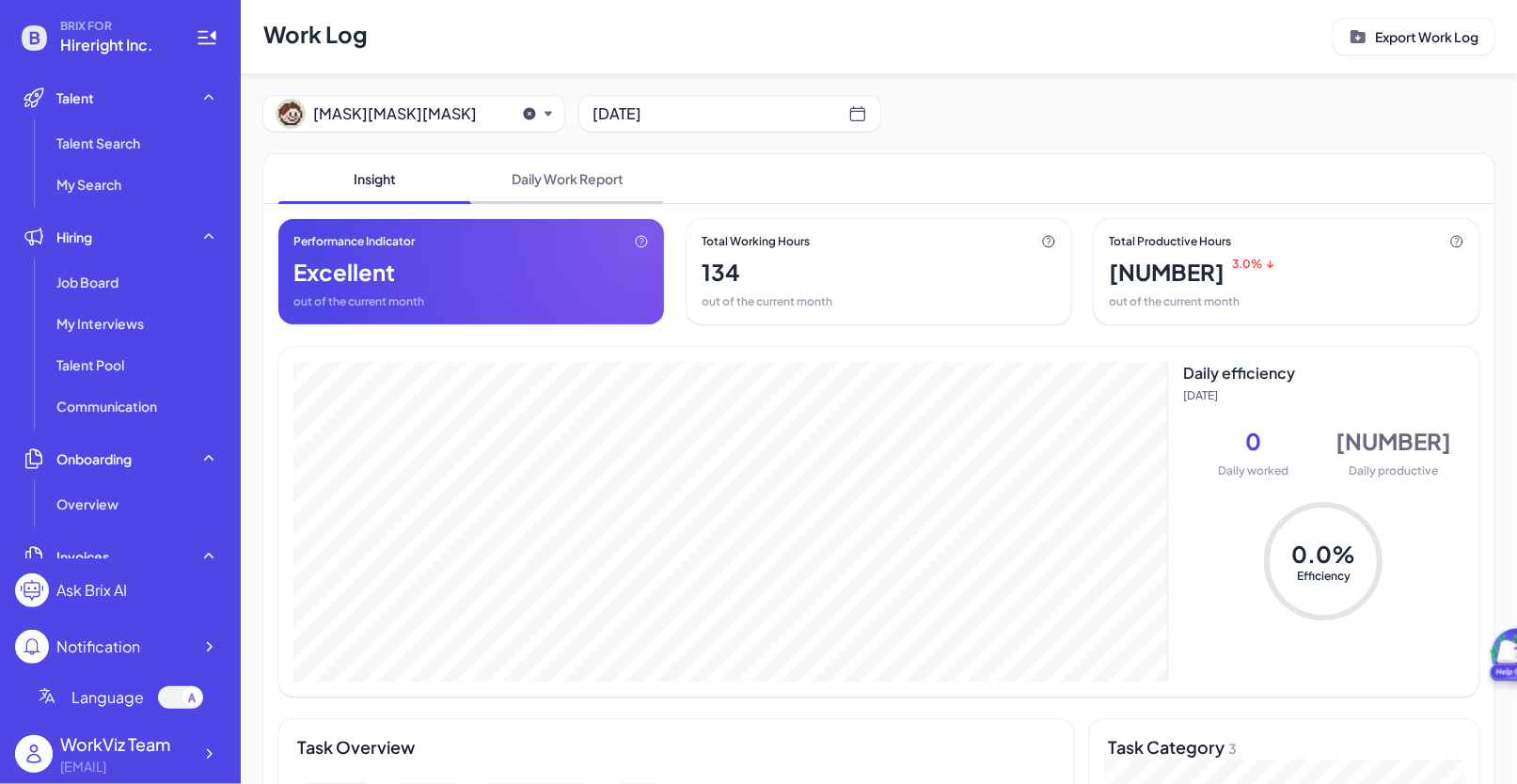 click on "Daily Work Report" at bounding box center [567, 179] 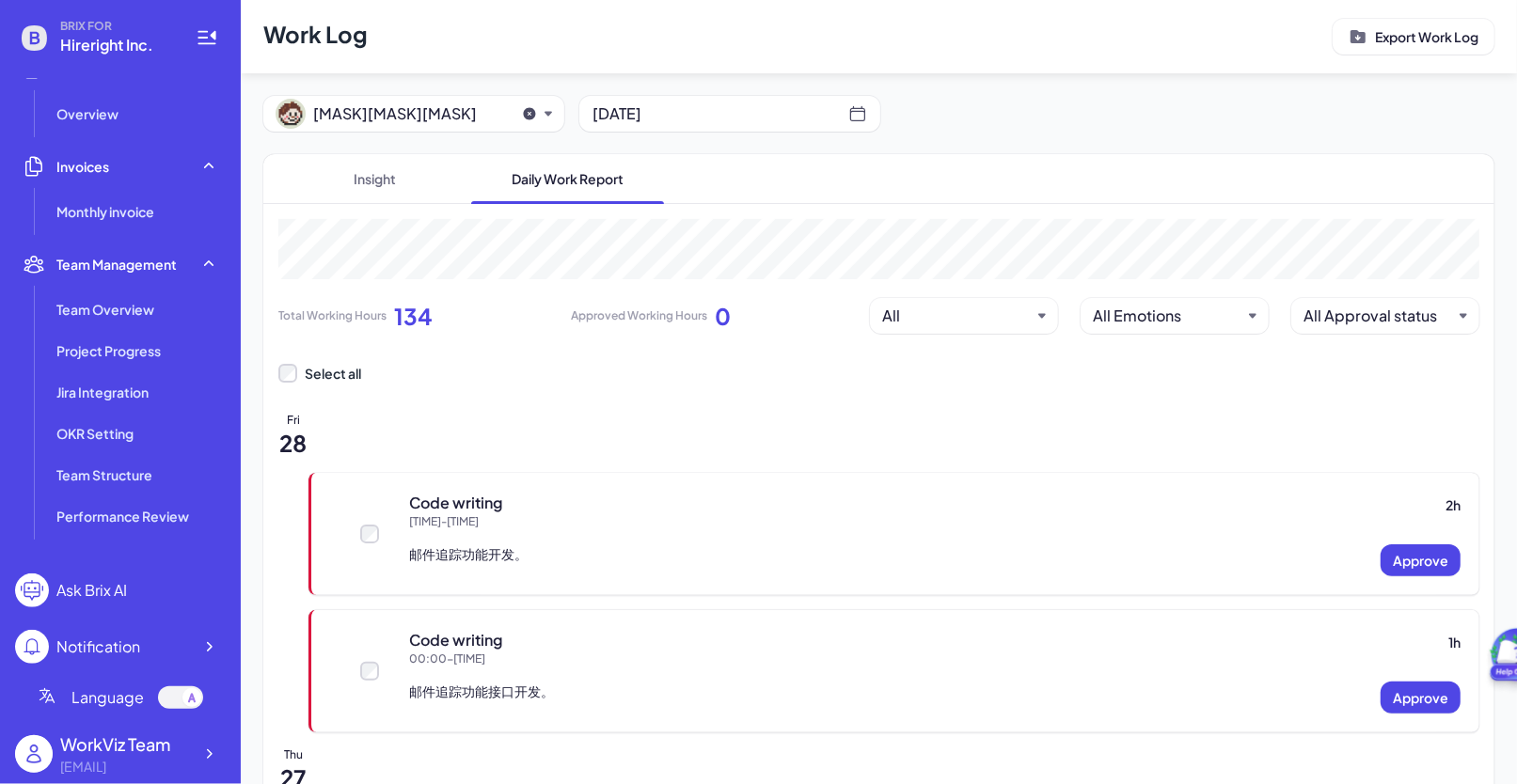 scroll, scrollTop: 371, scrollLeft: 0, axis: vertical 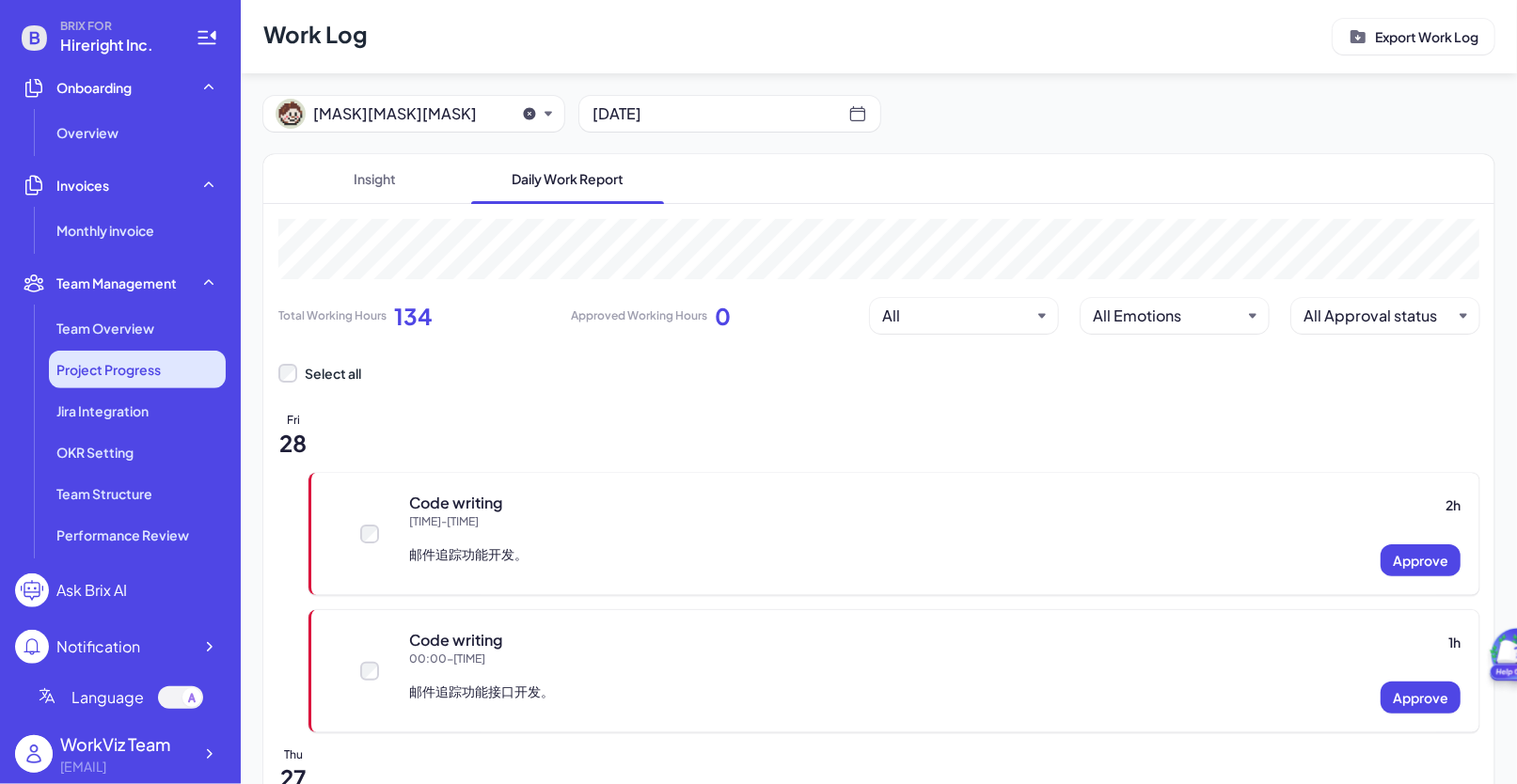 click on "Project Progress" at bounding box center (108, 369) 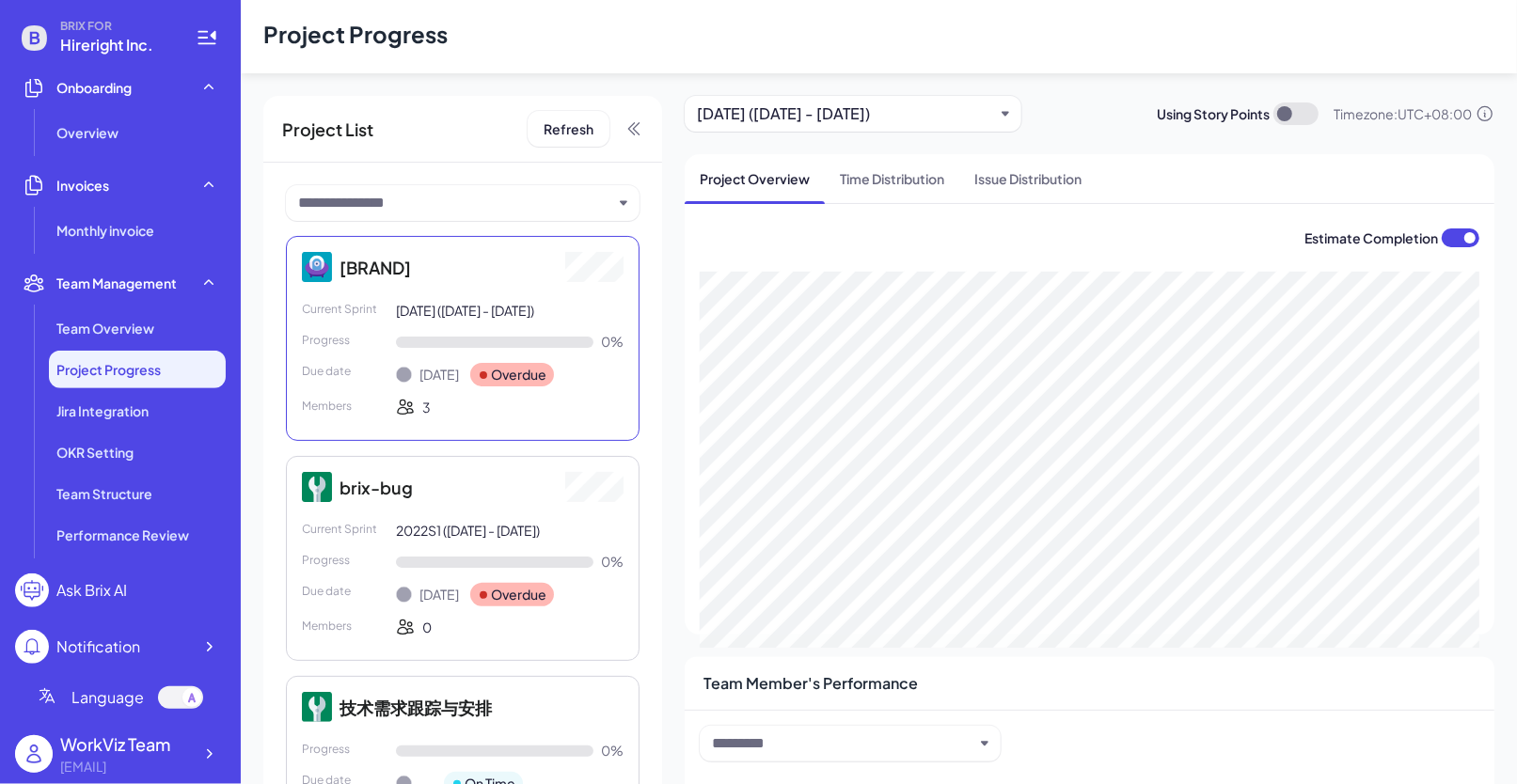 click on "2024-10-11-S19  (22 Sep - 10 Oct 2024)" at bounding box center (845, 114) 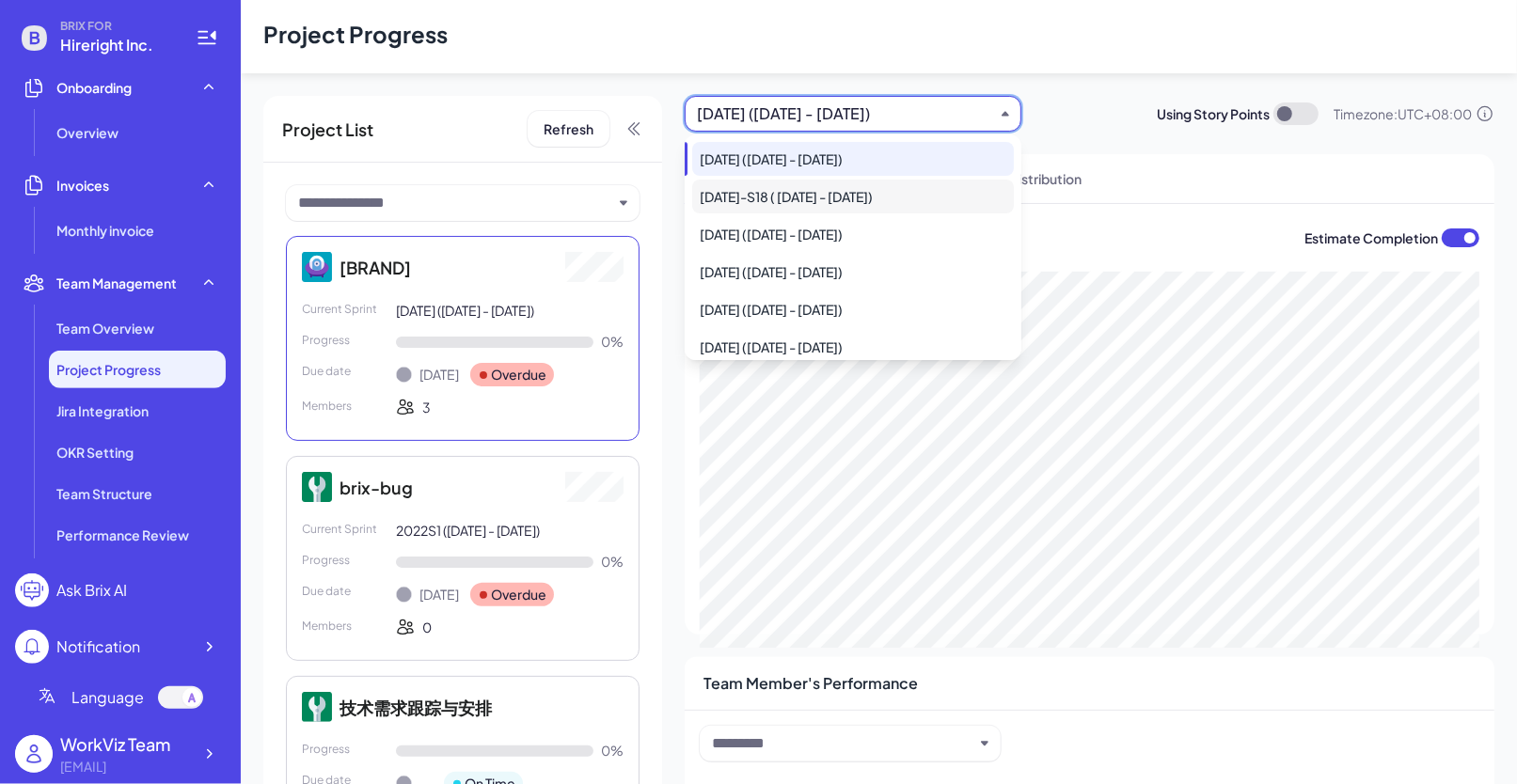 click on "2024-09-20-S18  (08 Sep - 19 Sep 2024)" at bounding box center (853, 196) 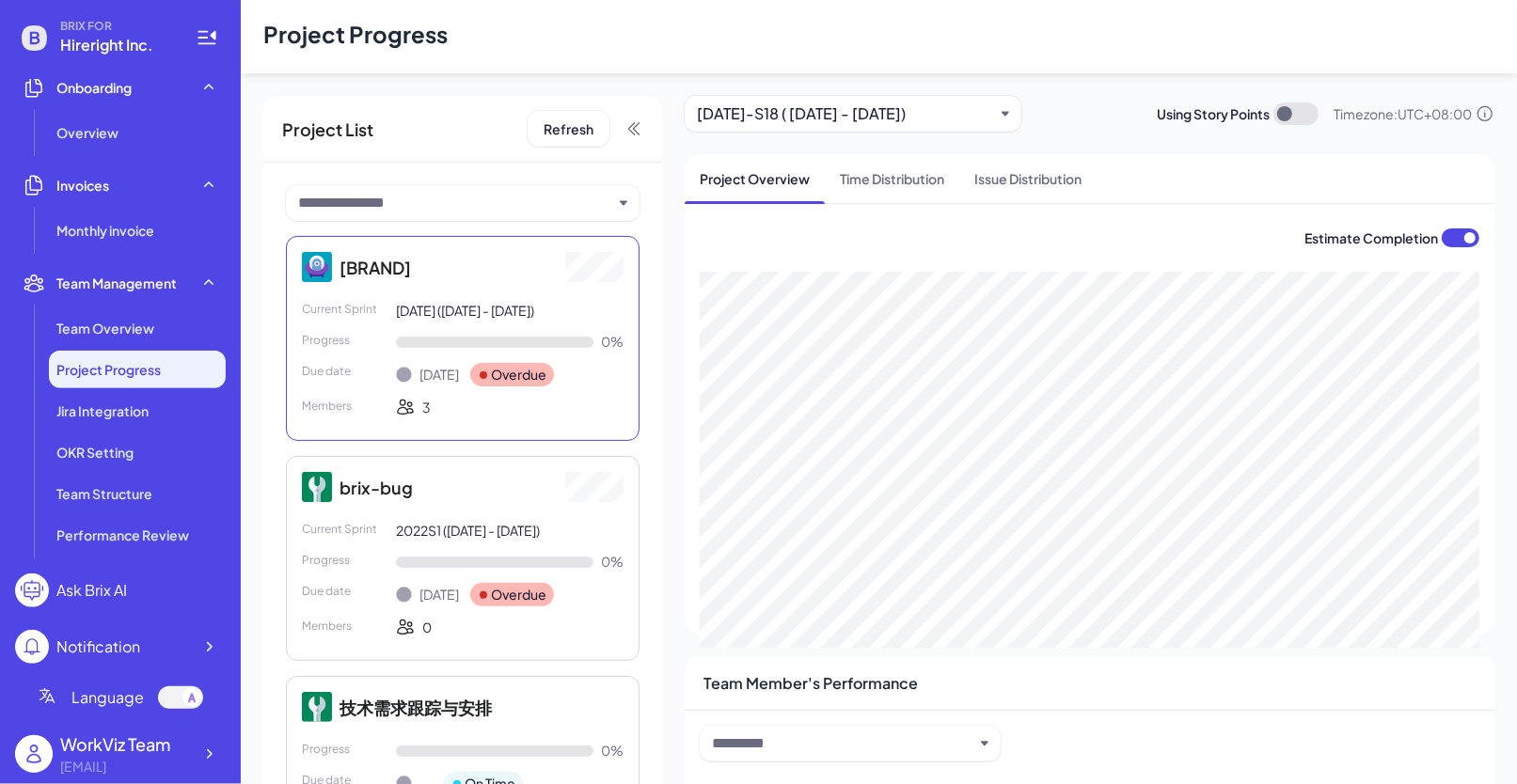 click on "Refresh" at bounding box center (585, 129) 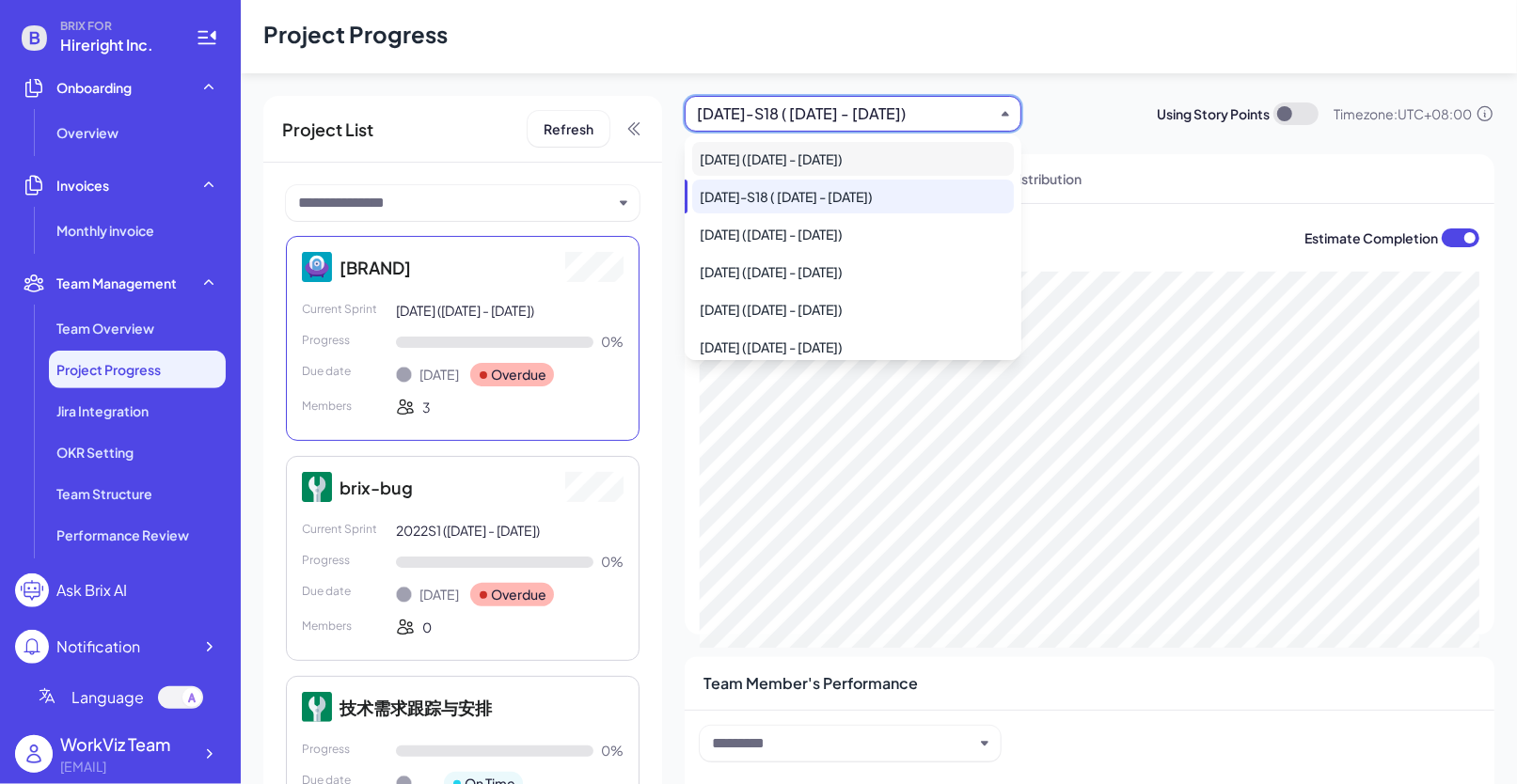 click on "2024-10-11-S19  (22 Sep - 10 Oct 2024)" at bounding box center [853, 159] 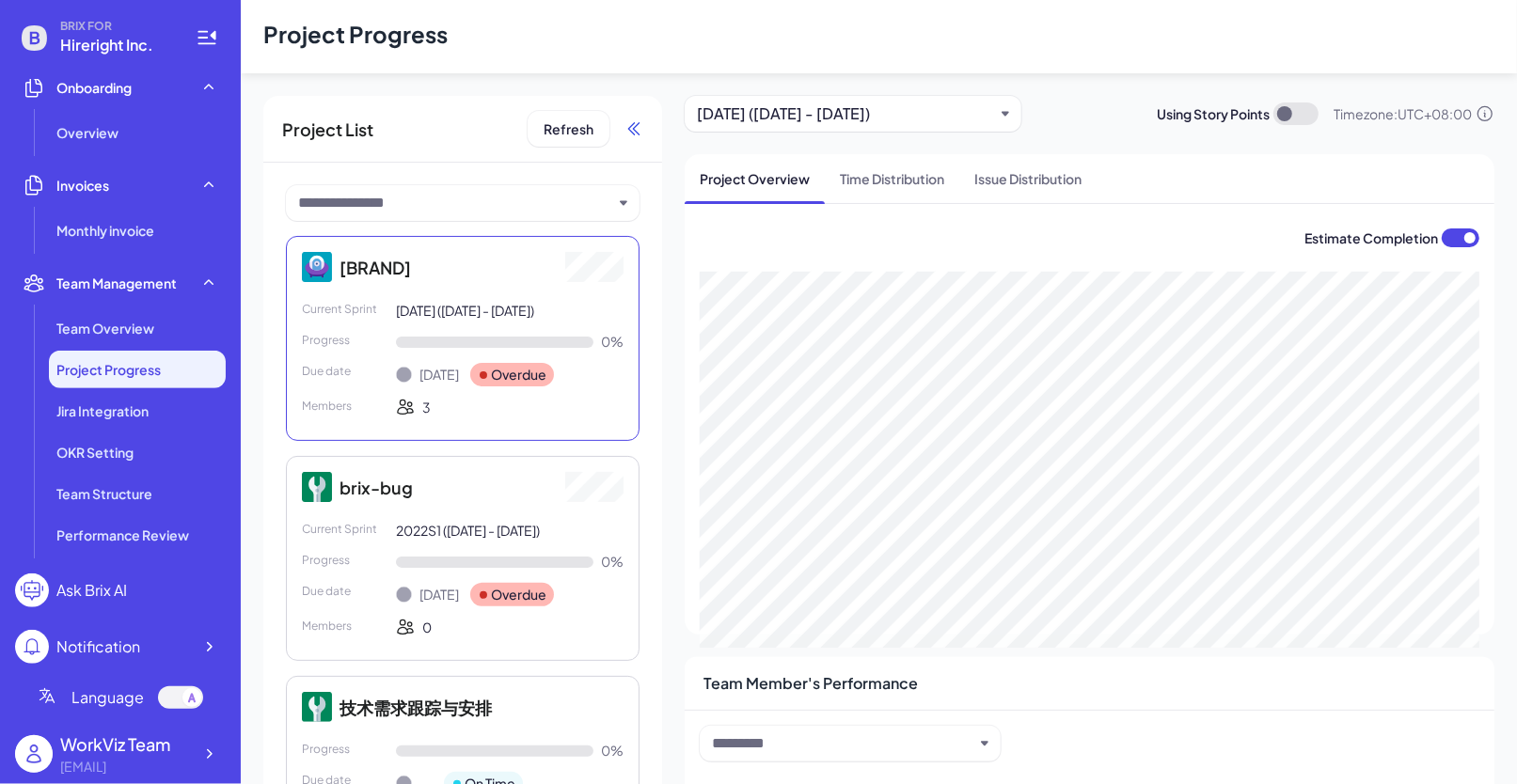 click 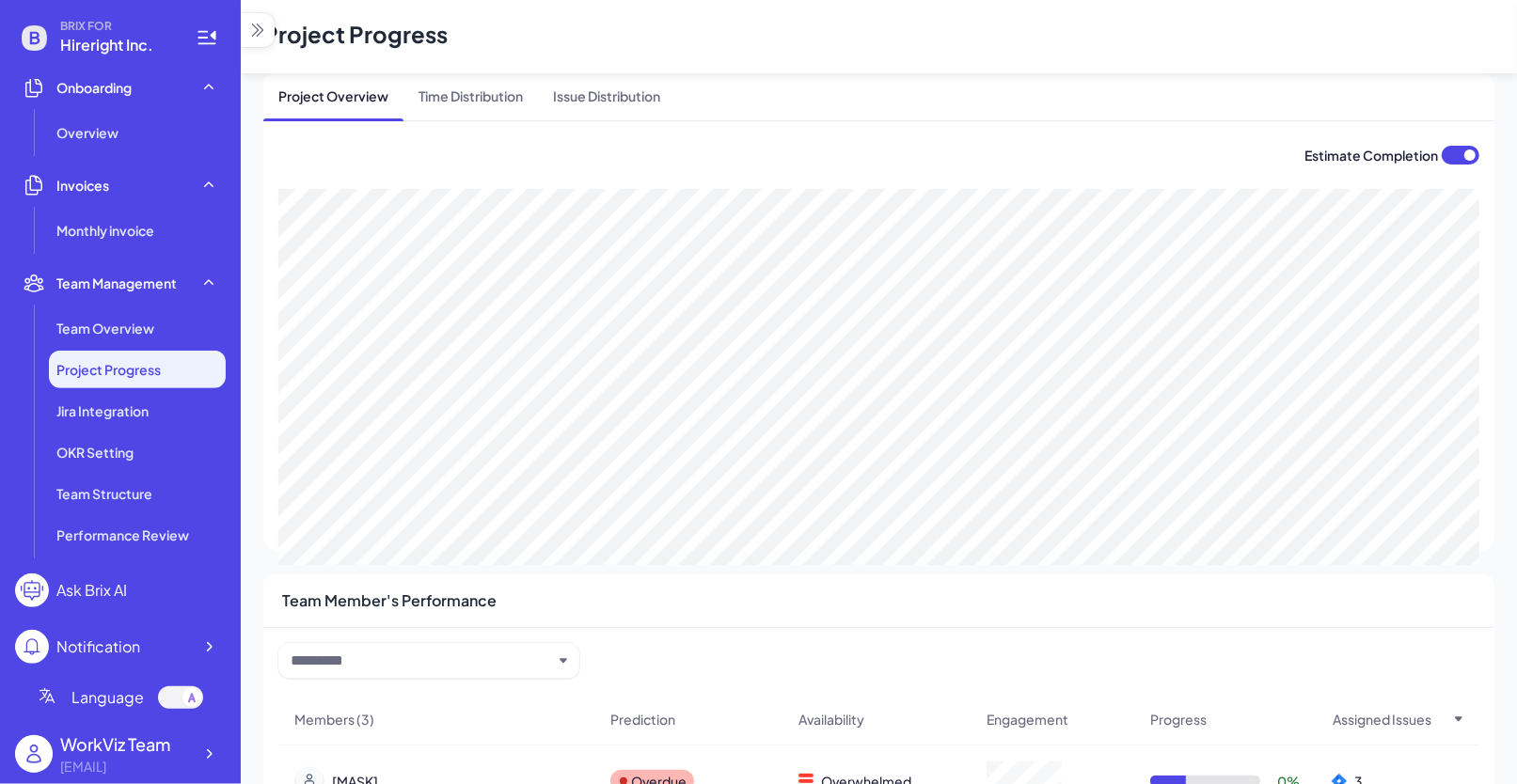 scroll, scrollTop: 0, scrollLeft: 0, axis: both 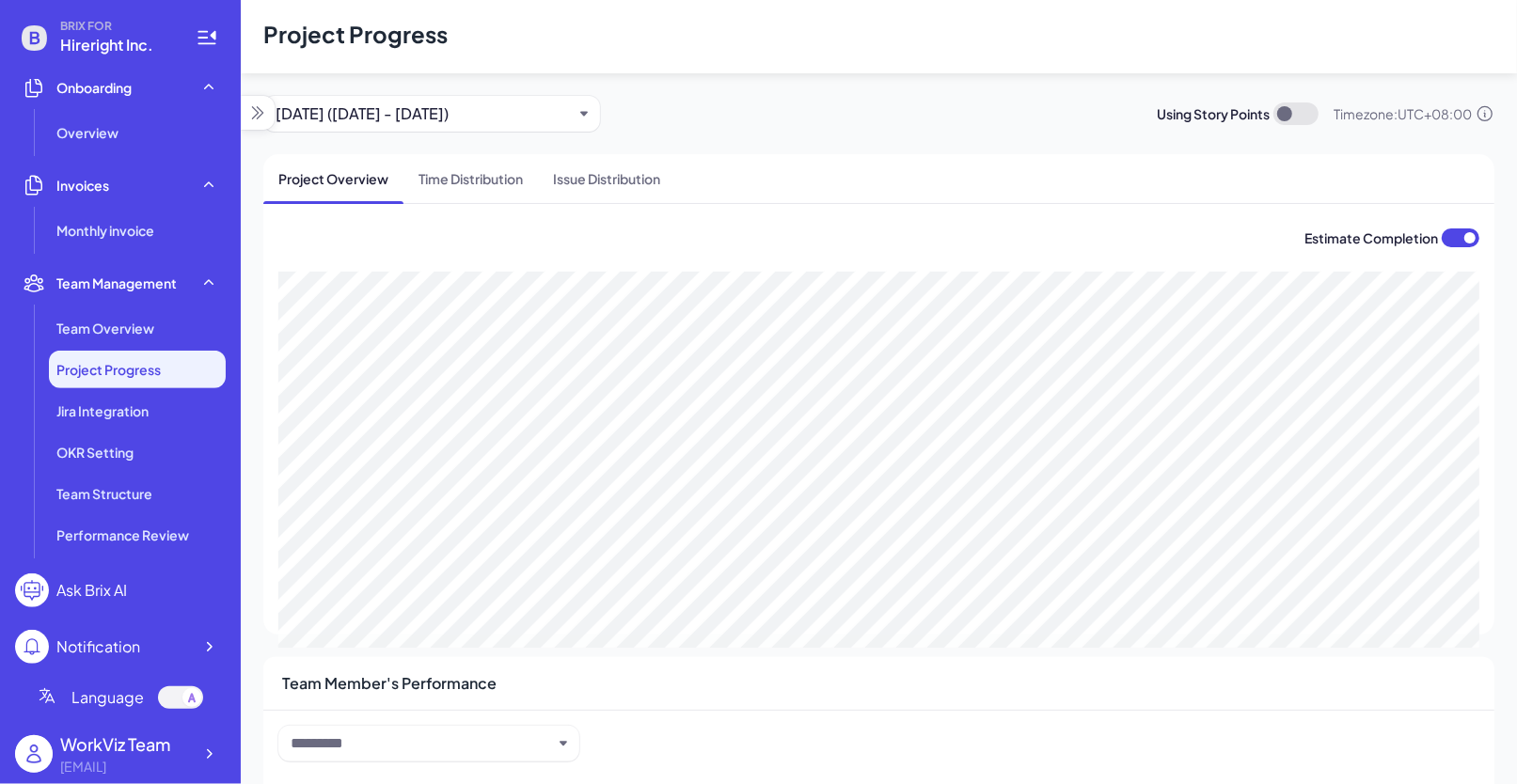 click on "2024-10-11-S19  (22 Sep - 10 Oct 2024)" at bounding box center (432, 114) 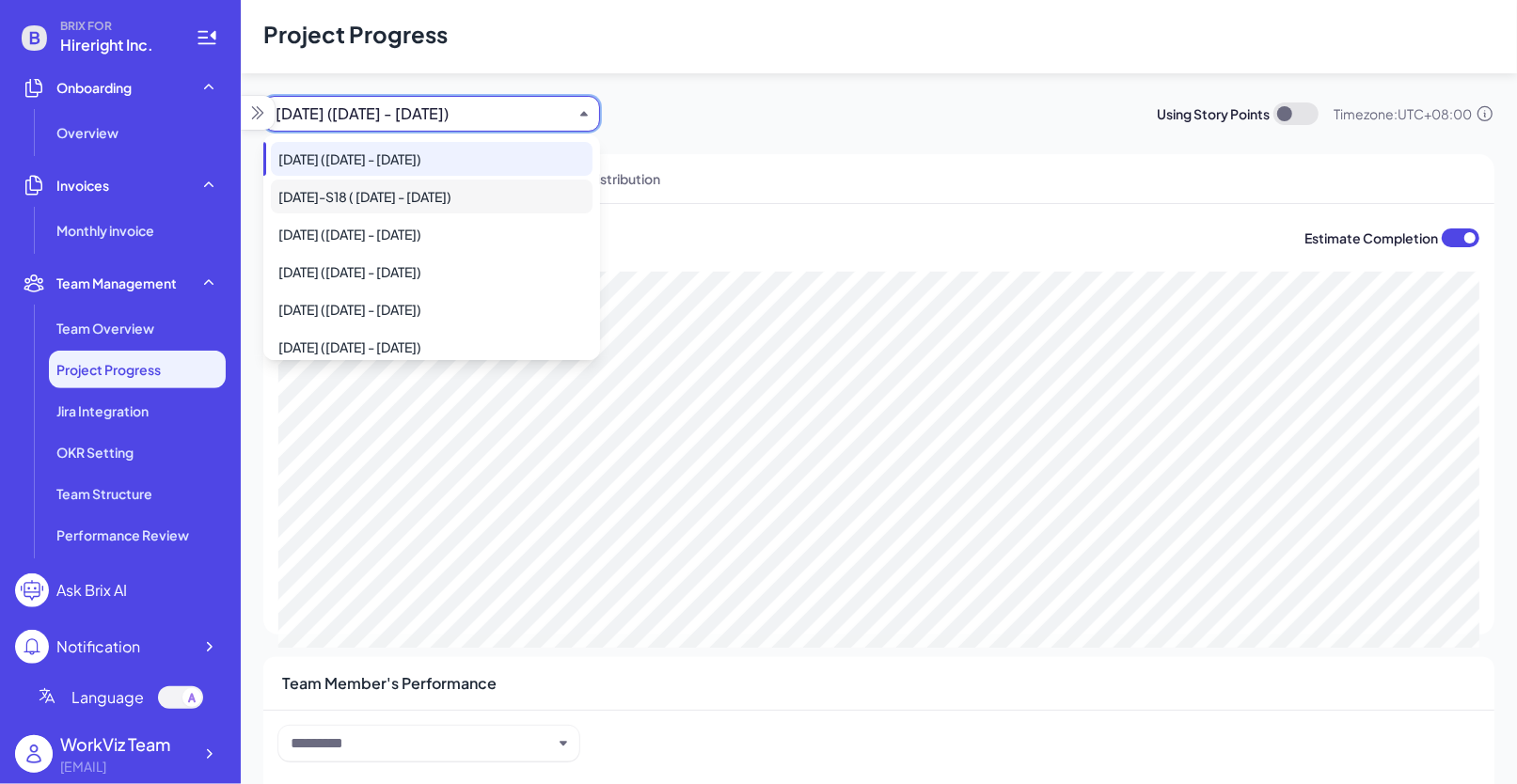 click on "2024-09-20-S18  (08 Sep - 19 Sep 2024)" at bounding box center [432, 196] 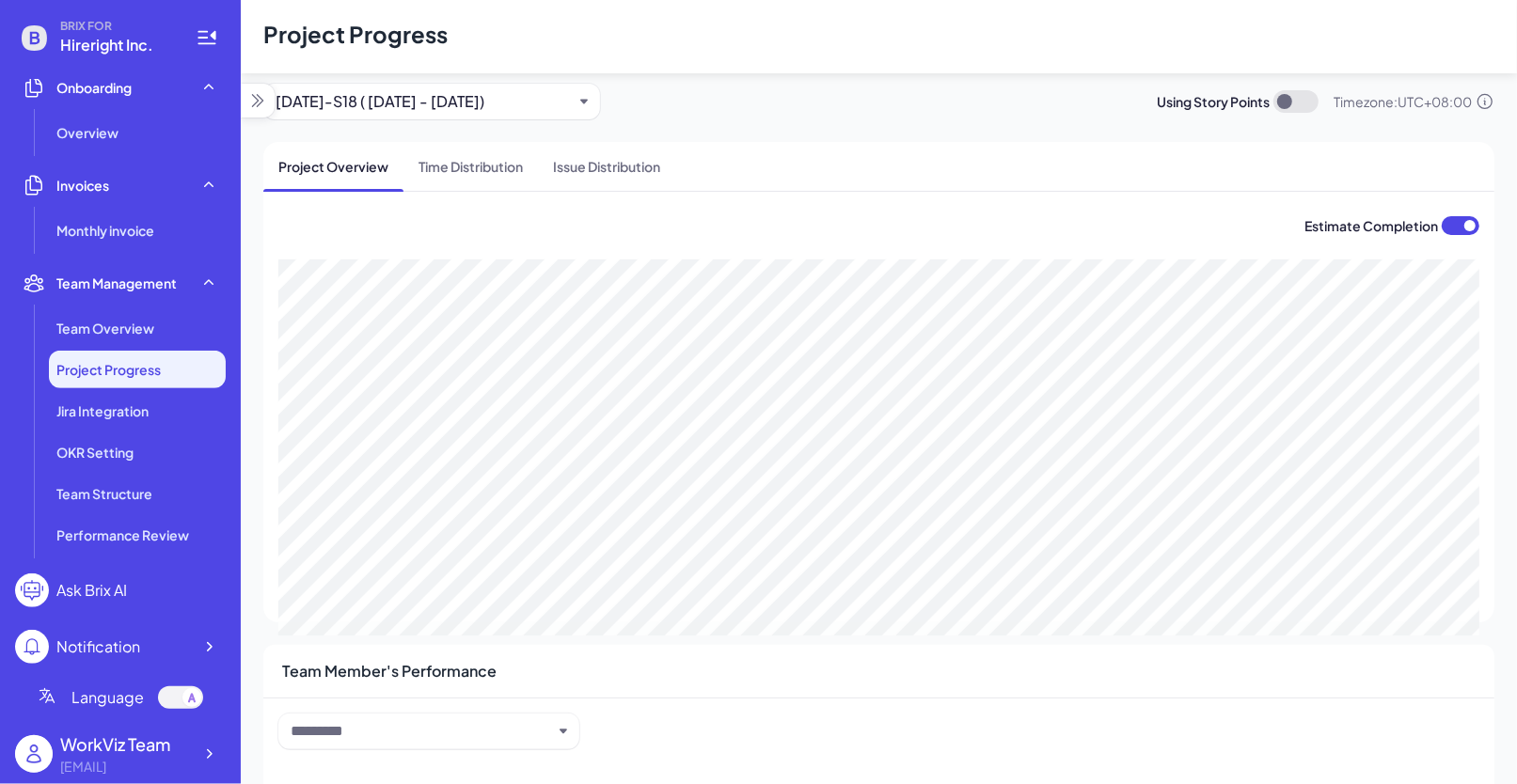 scroll, scrollTop: 0, scrollLeft: 0, axis: both 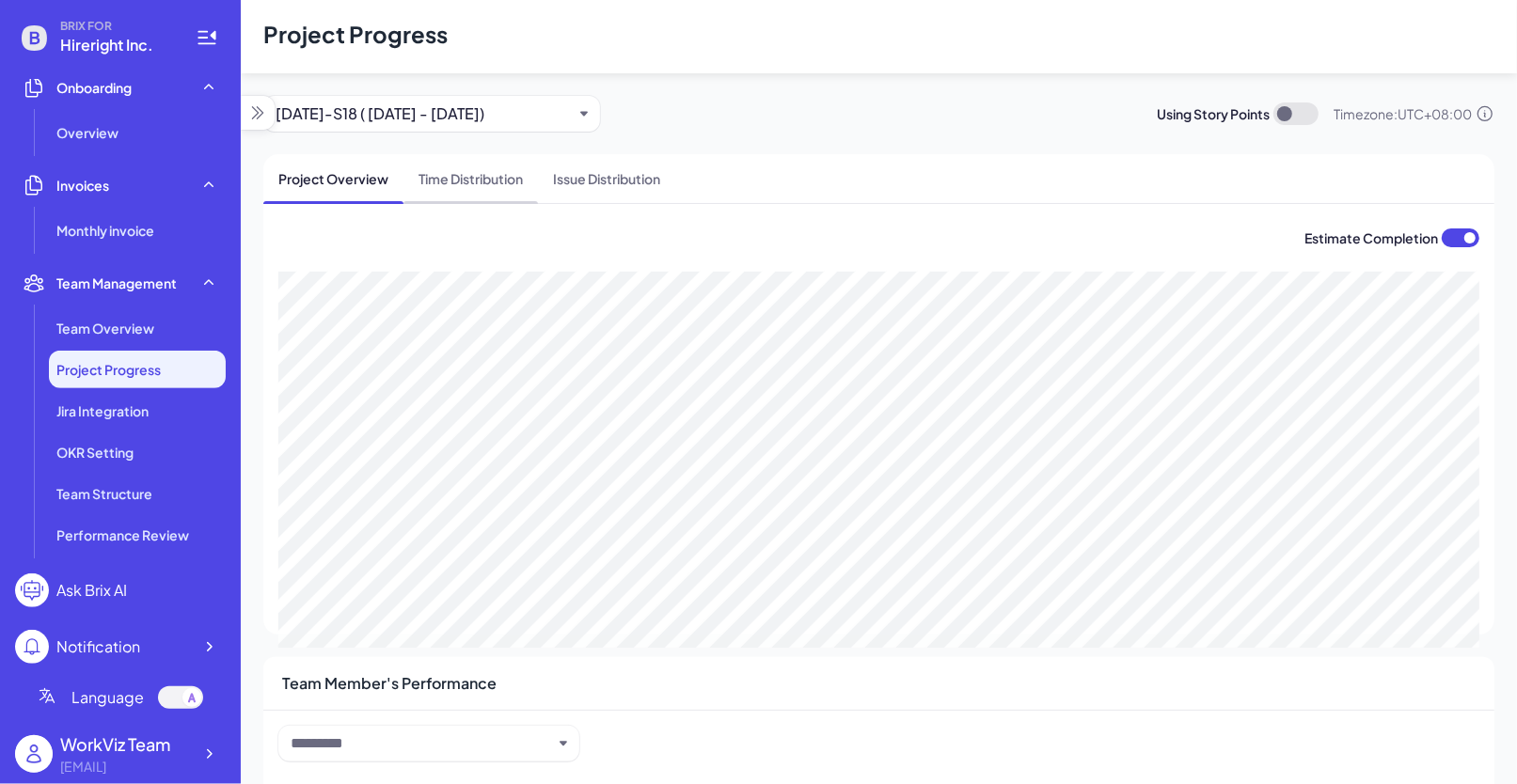 click on "Time Distribution" at bounding box center [470, 179] 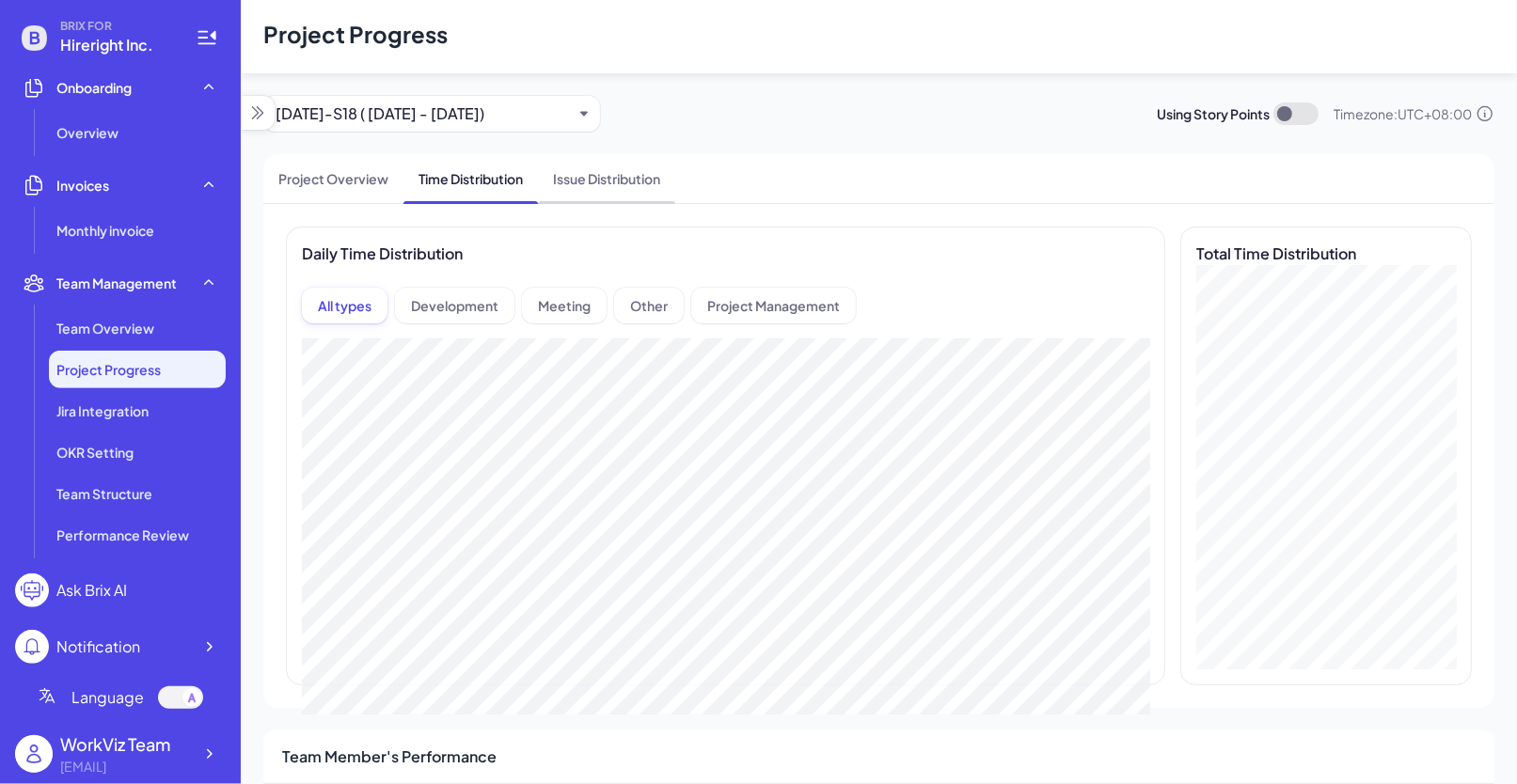 click on "Issue Distribution" at bounding box center (607, 179) 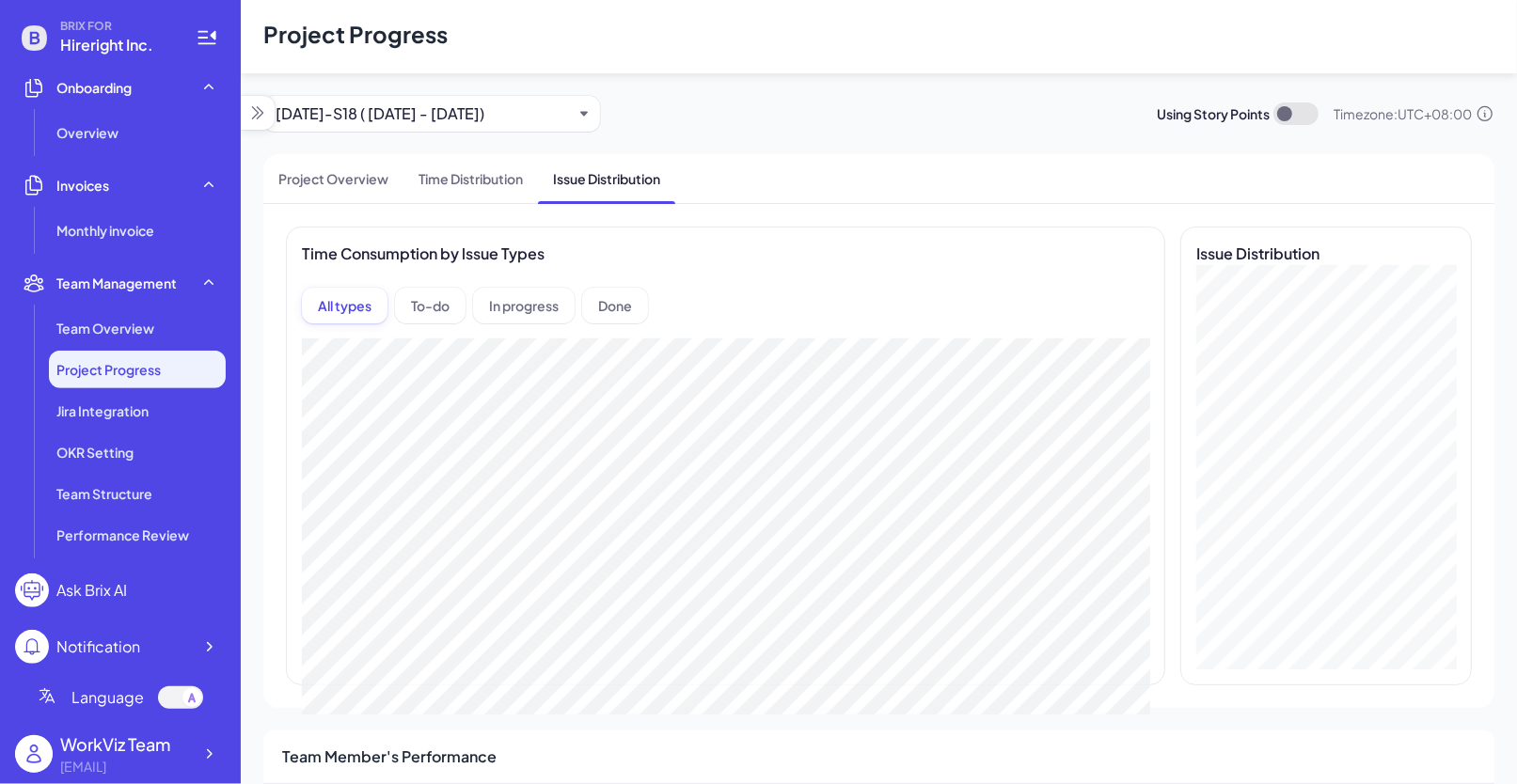 click on "Time Consumption by lssue Types All types To-do In progress Done Issue Distribution" at bounding box center (878, 456) 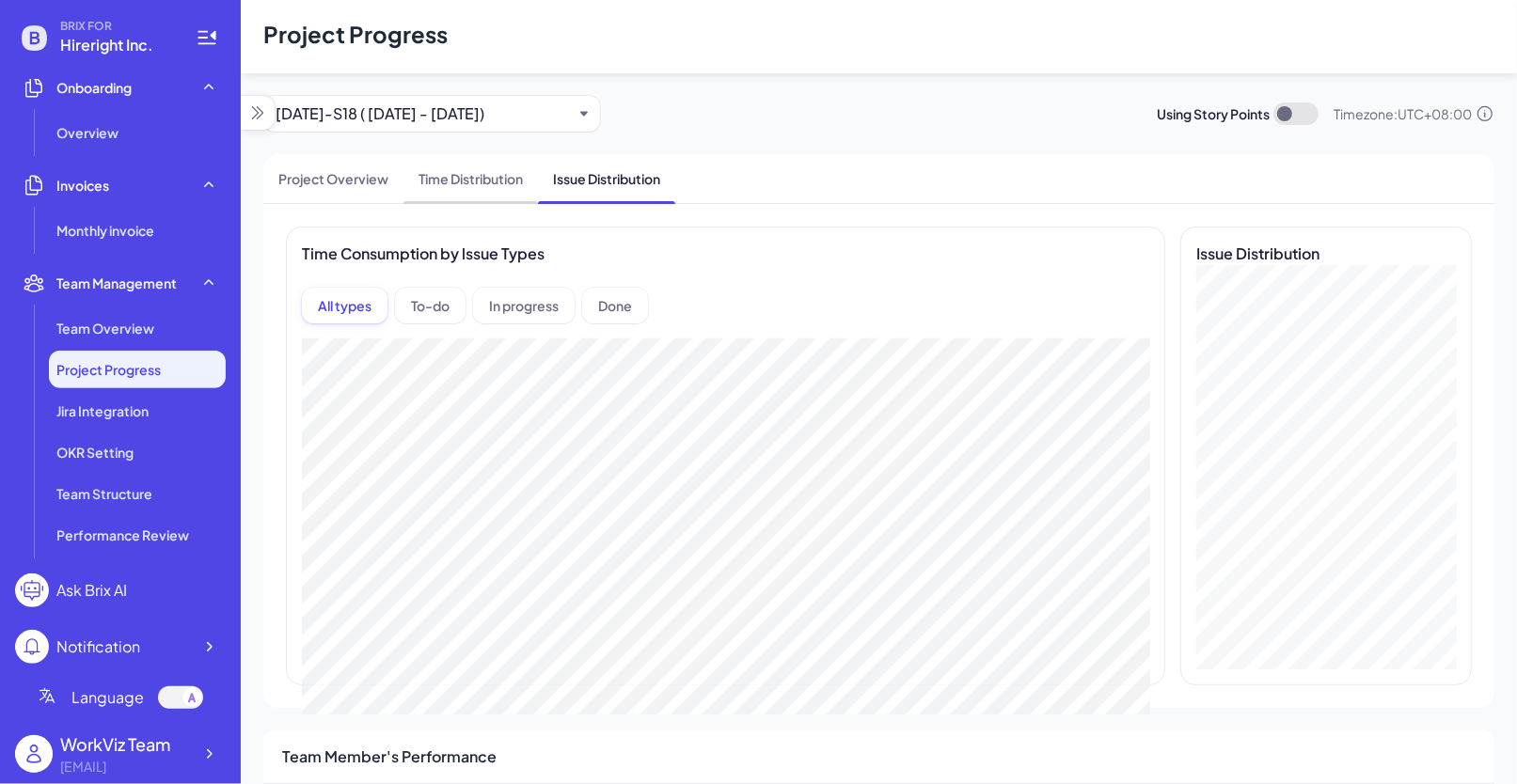 click on "Time Distribution" at bounding box center (470, 179) 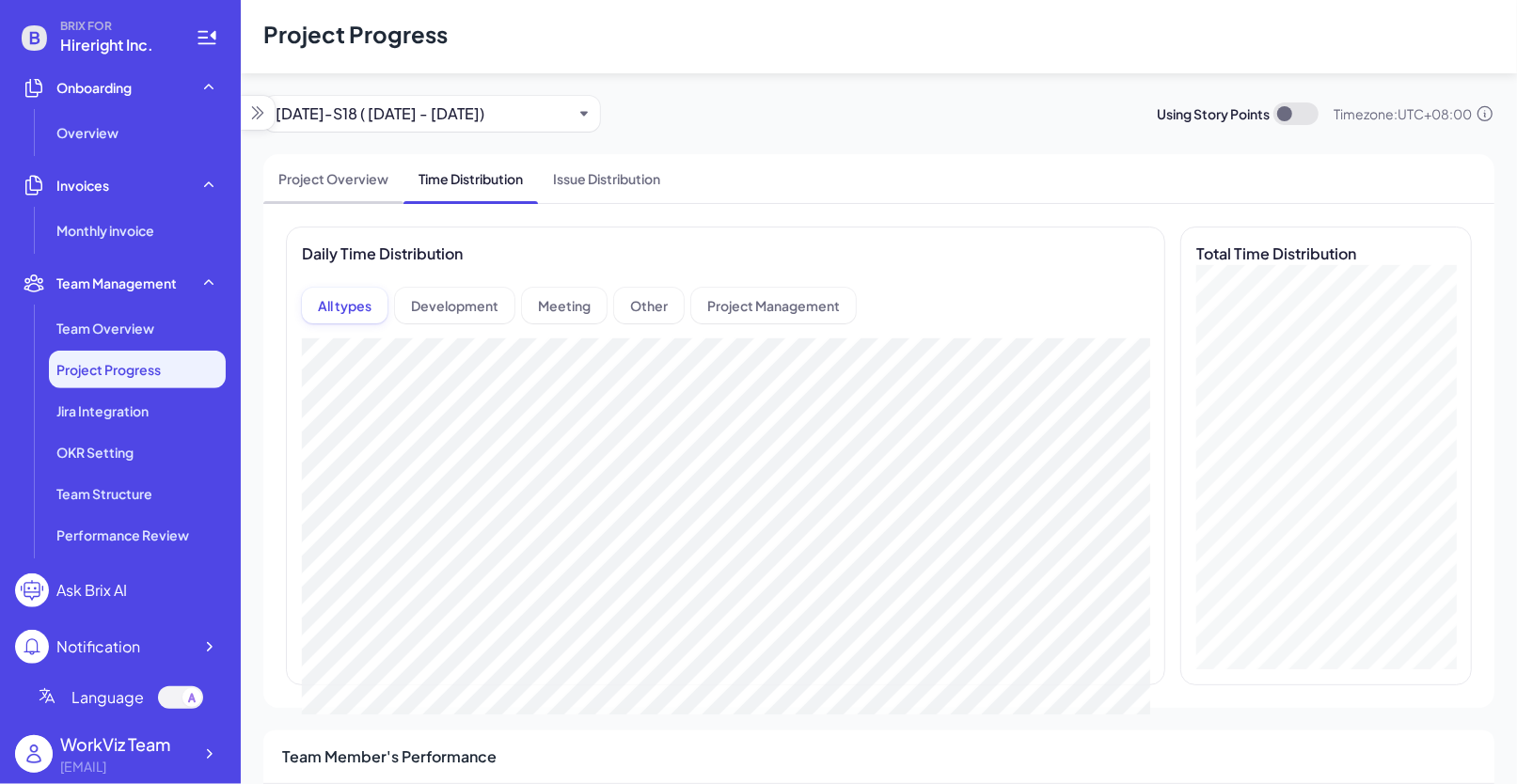 click on "Project Overview" at bounding box center [333, 179] 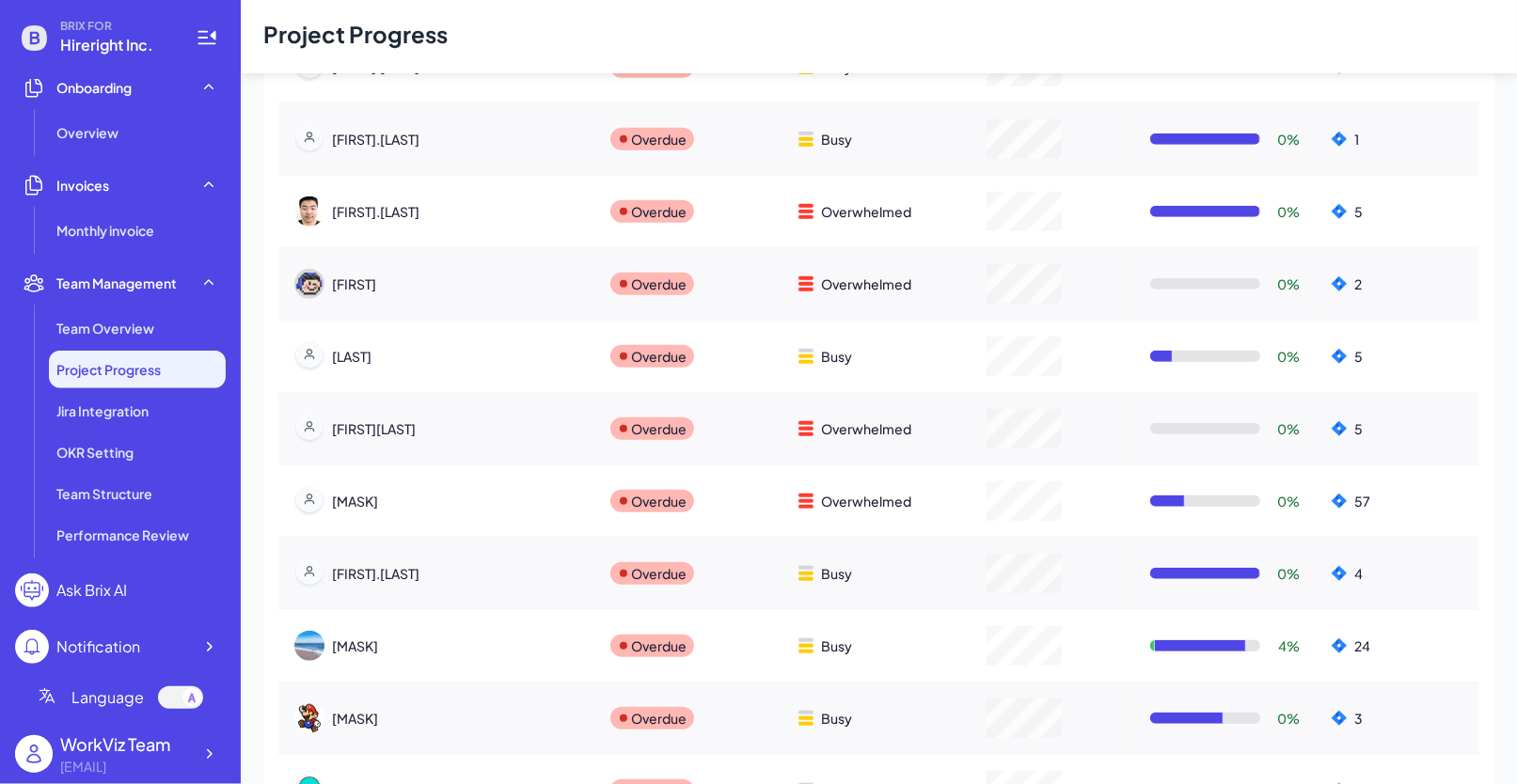 scroll, scrollTop: 935, scrollLeft: 0, axis: vertical 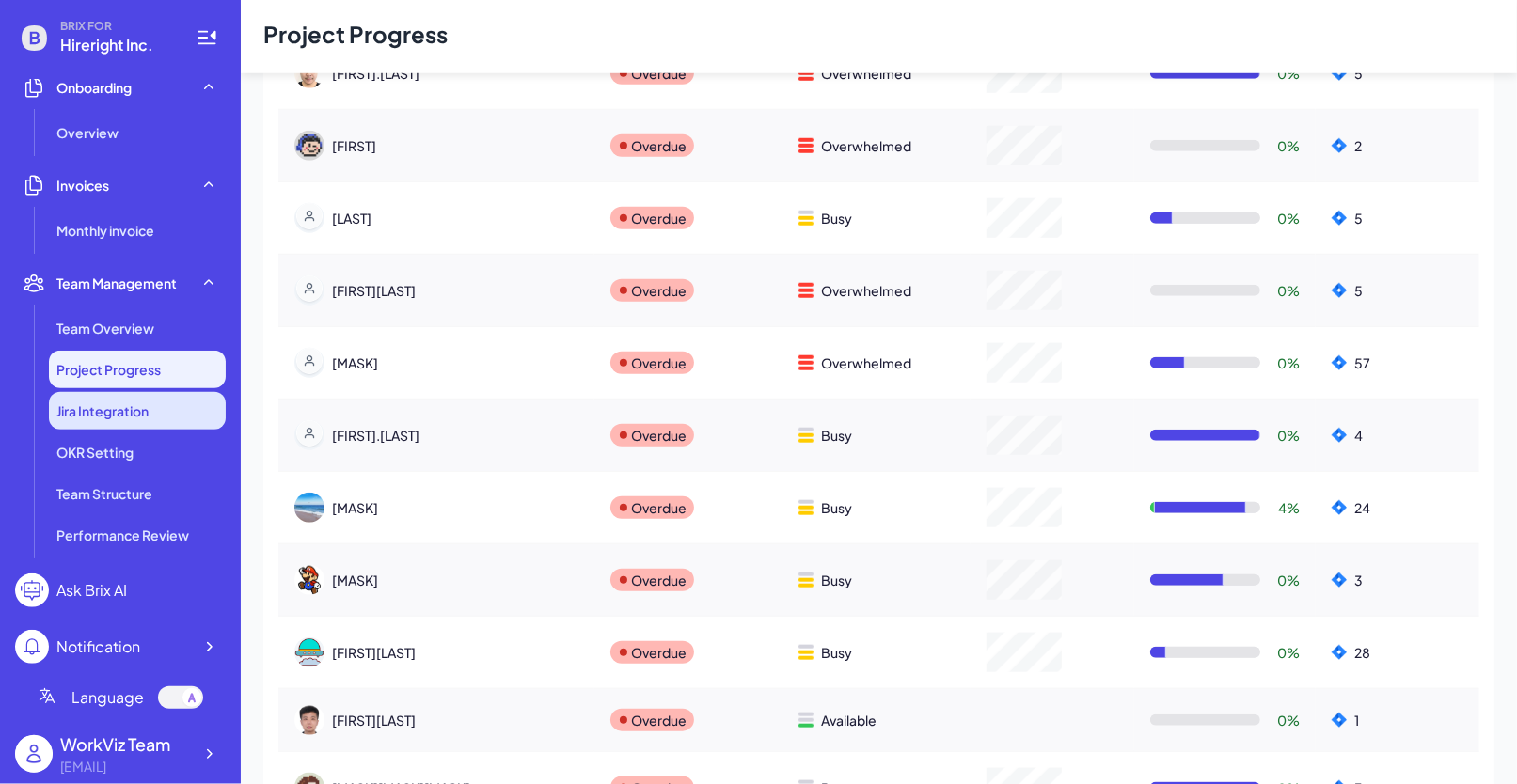 click on "Jira Integration" at bounding box center (137, 411) 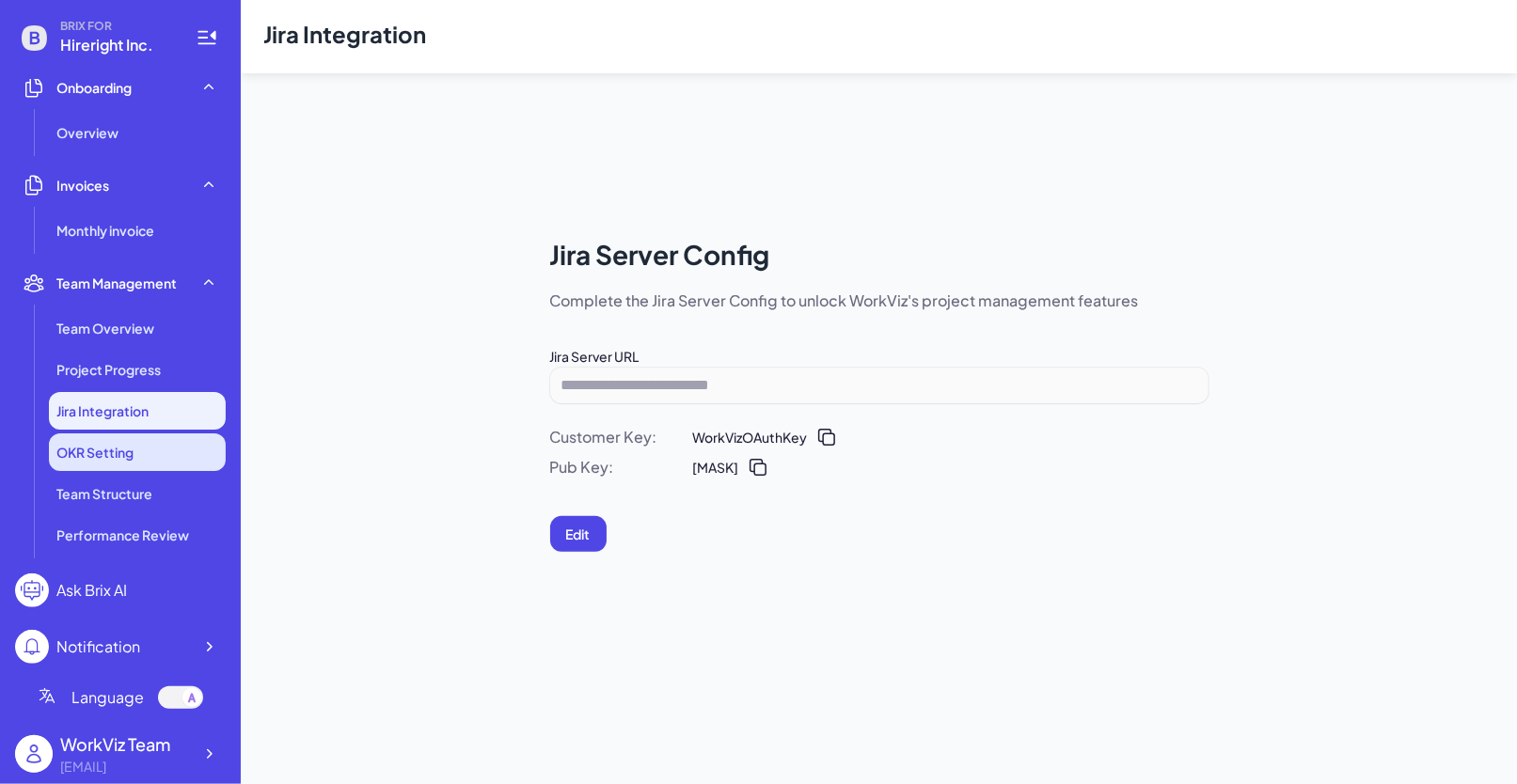 click on "OKR Setting" at bounding box center [137, 452] 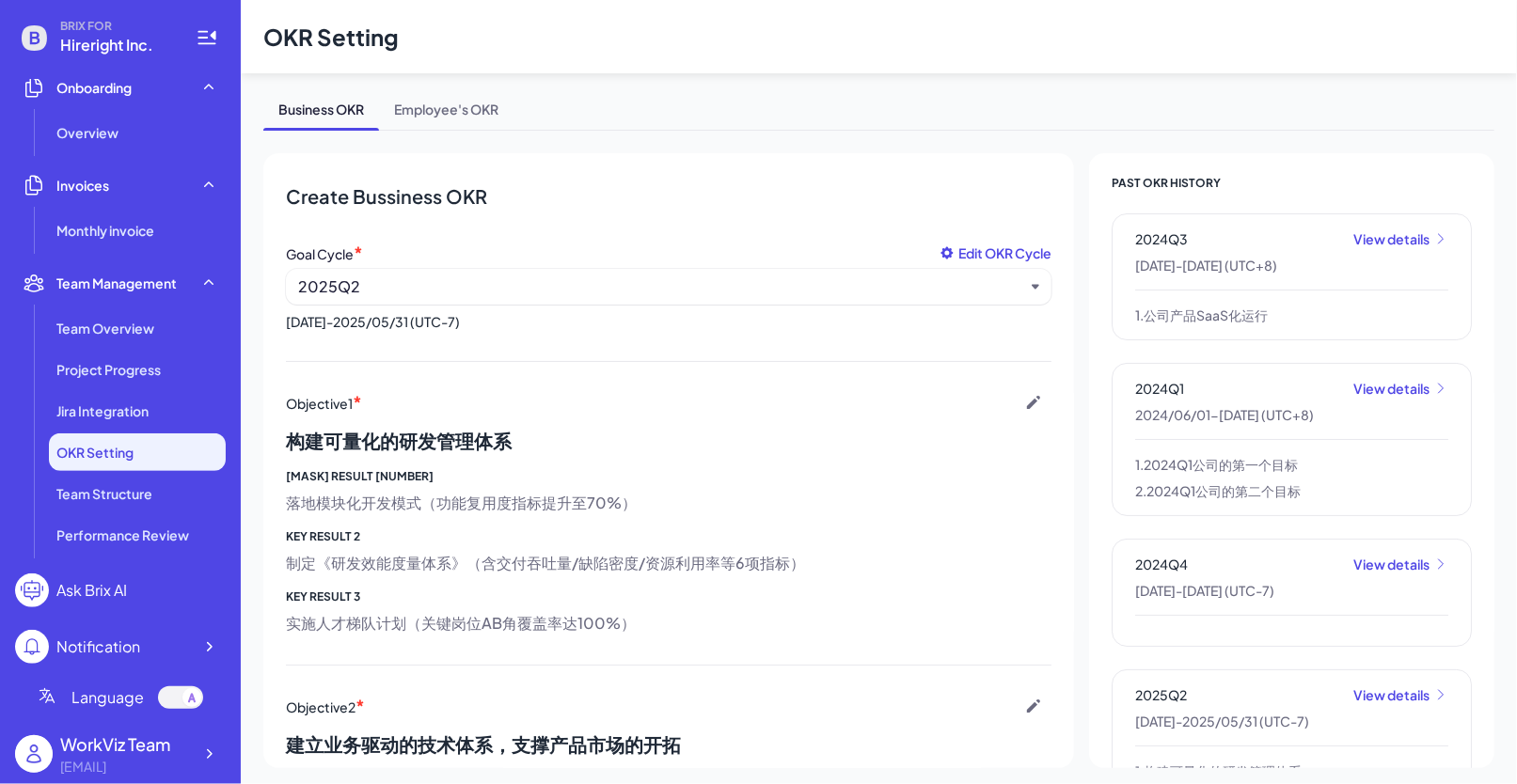 scroll, scrollTop: 595, scrollLeft: 0, axis: vertical 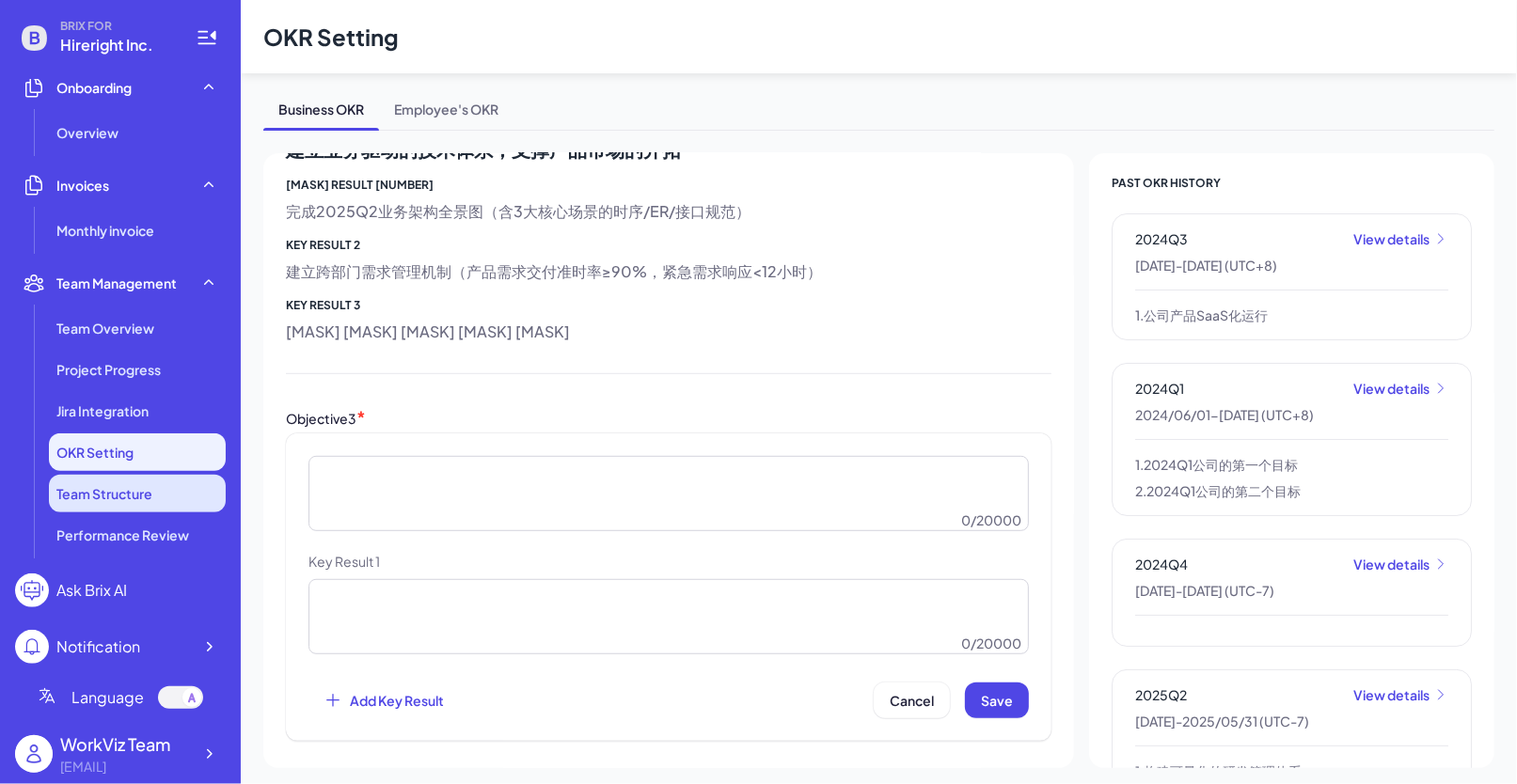 click on "Team Structure" at bounding box center (137, 494) 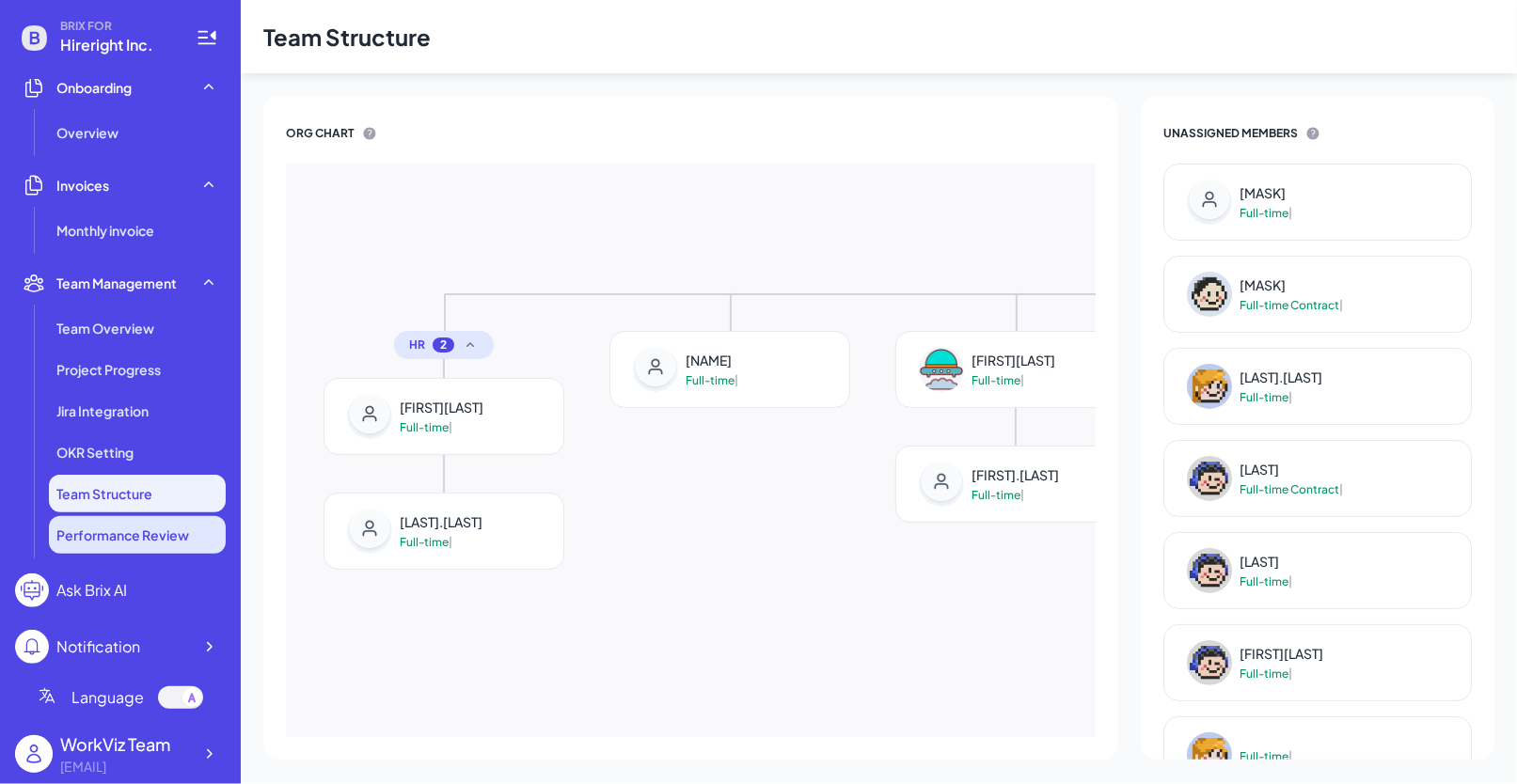 click on "Performance Review" at bounding box center (137, 535) 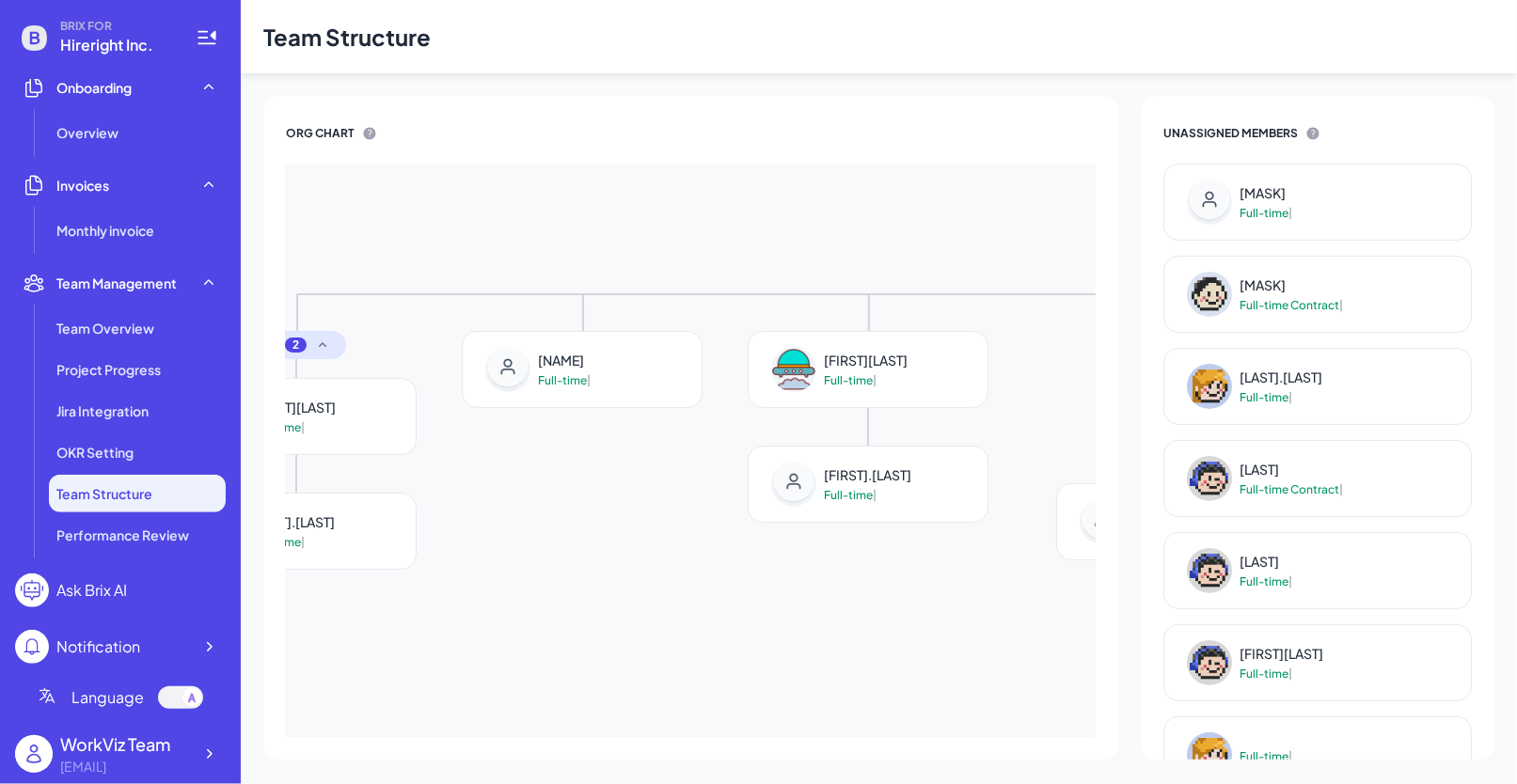 scroll, scrollTop: 0, scrollLeft: 176, axis: horizontal 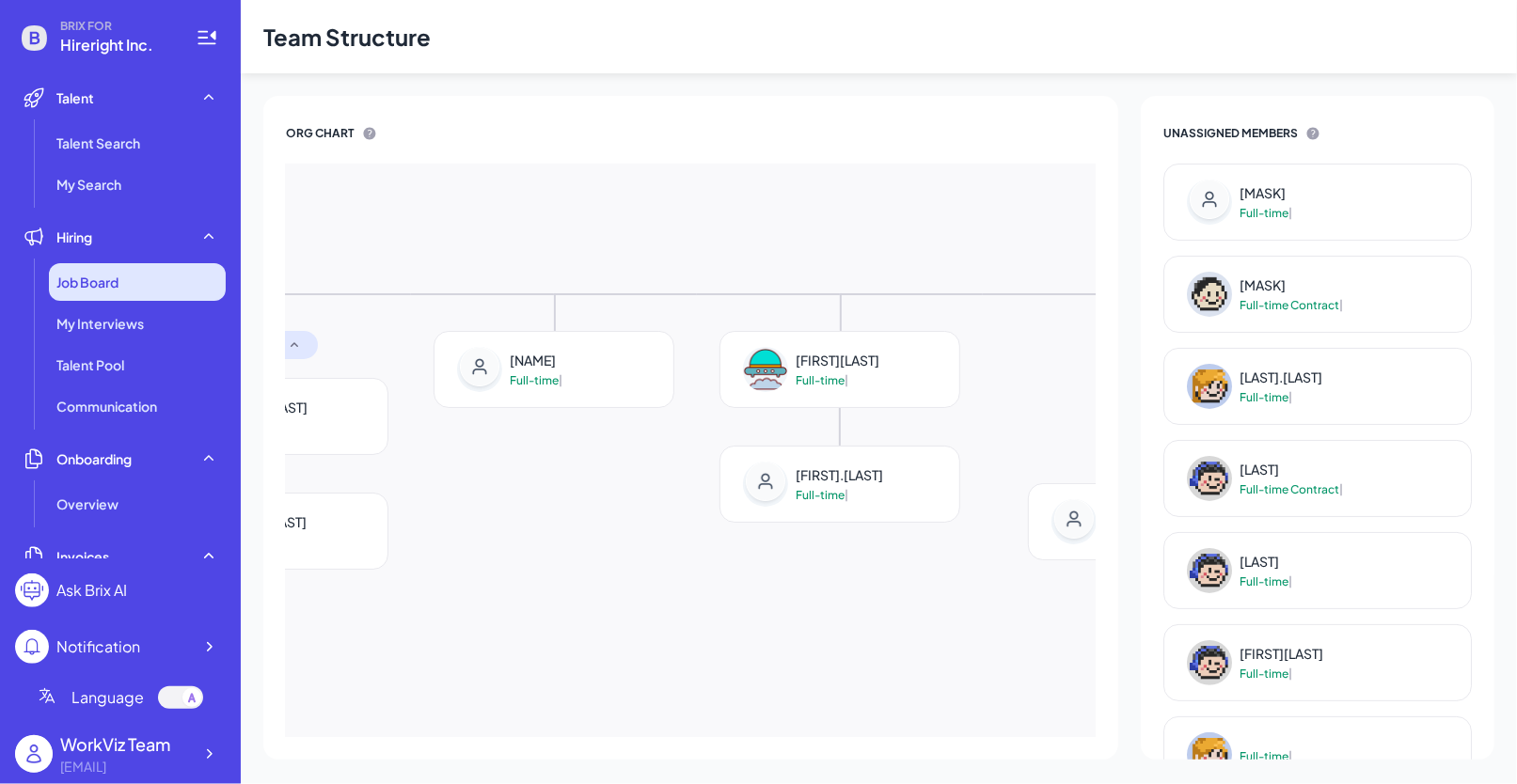 click on "Job Board" at bounding box center (137, 282) 